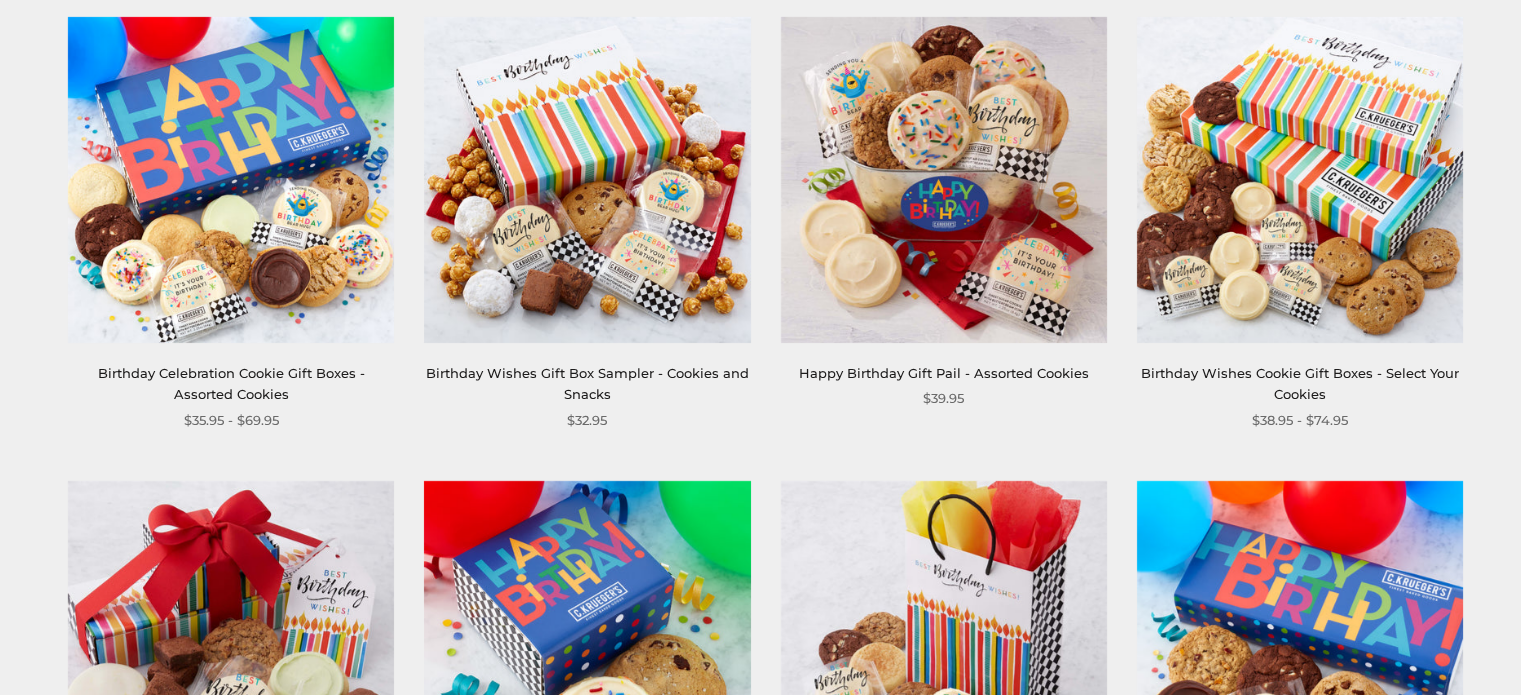 scroll, scrollTop: 400, scrollLeft: 0, axis: vertical 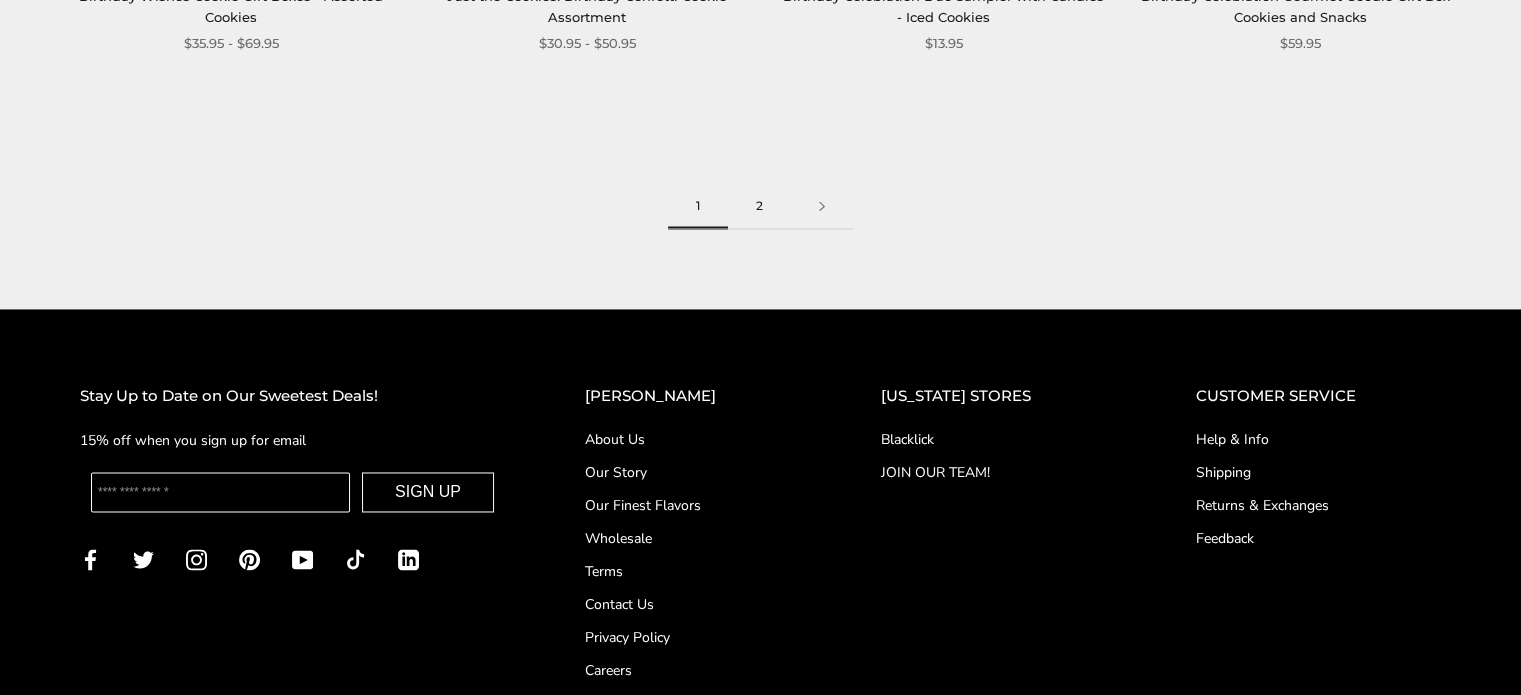 click on "2" at bounding box center (759, 206) 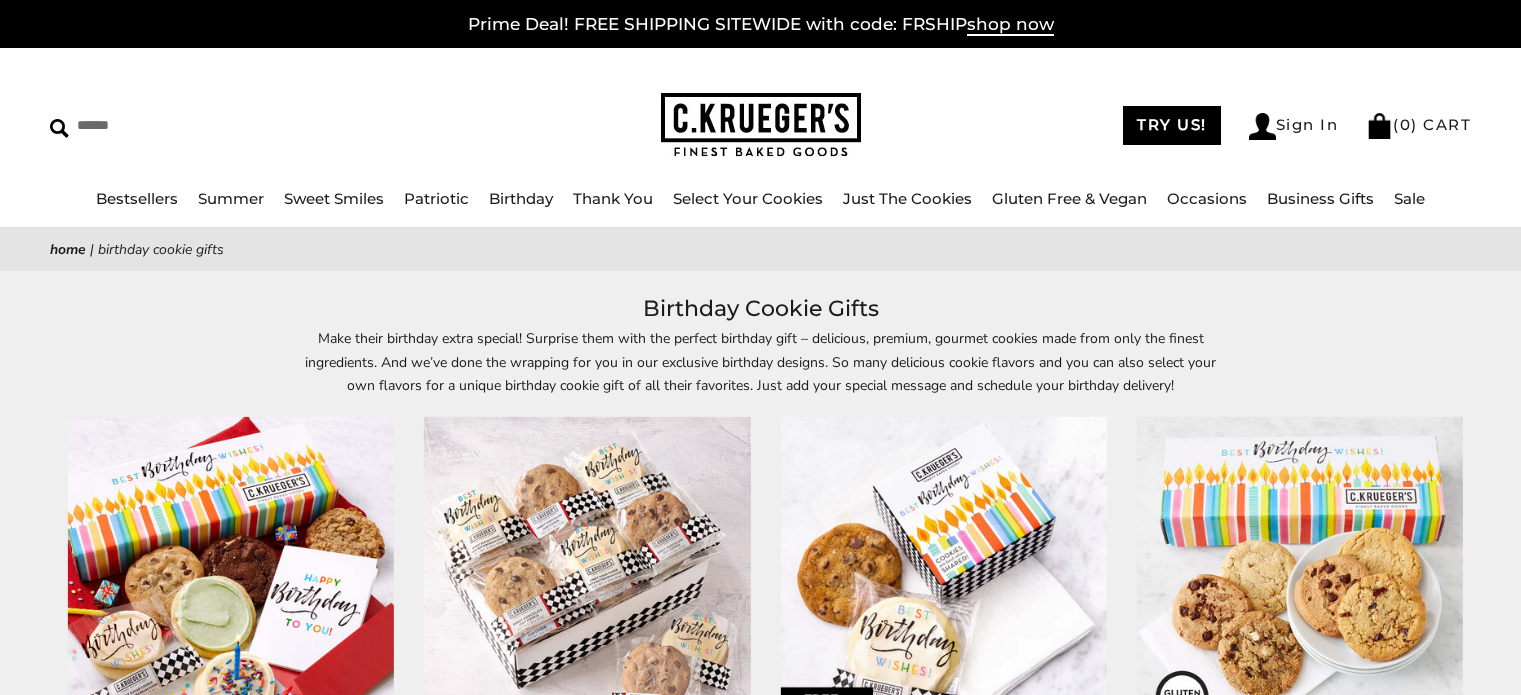 scroll, scrollTop: 0, scrollLeft: 0, axis: both 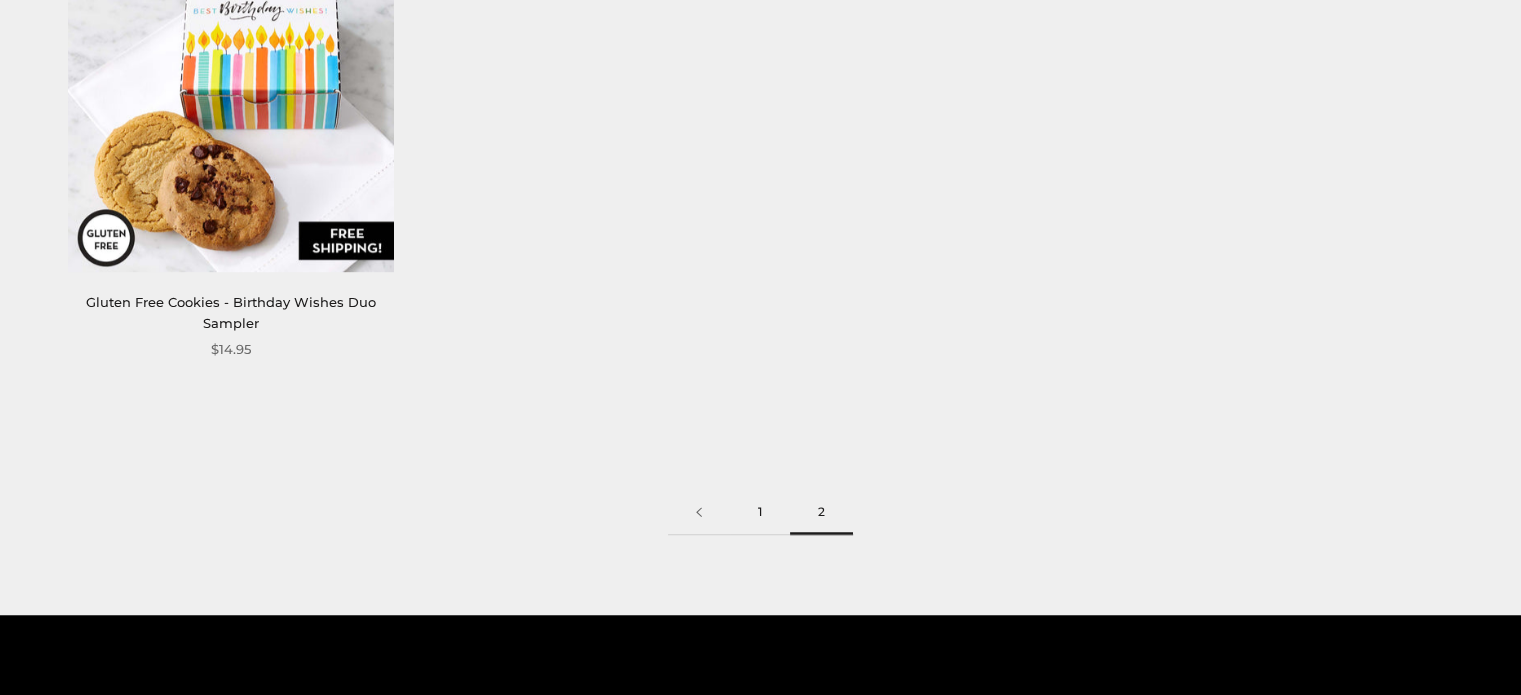click on "1" at bounding box center [760, 512] 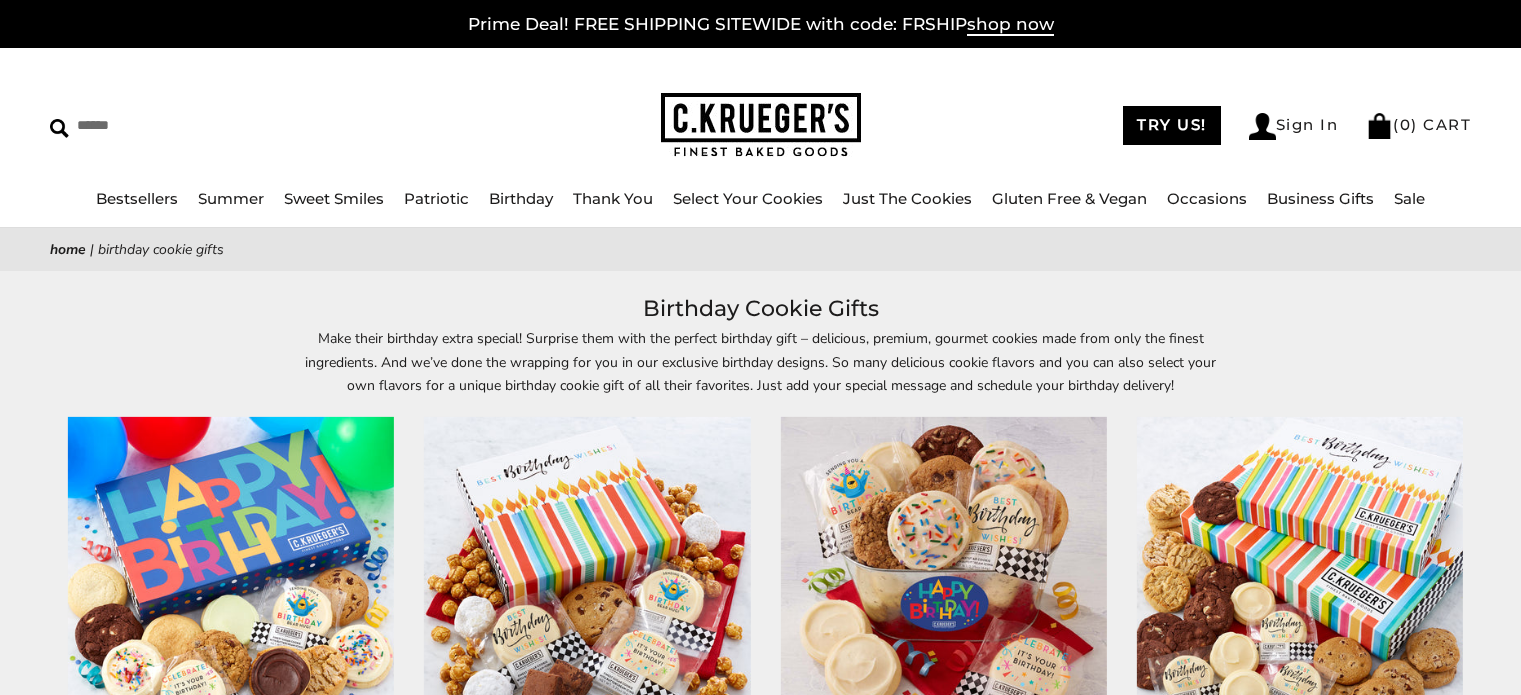 scroll, scrollTop: 0, scrollLeft: 0, axis: both 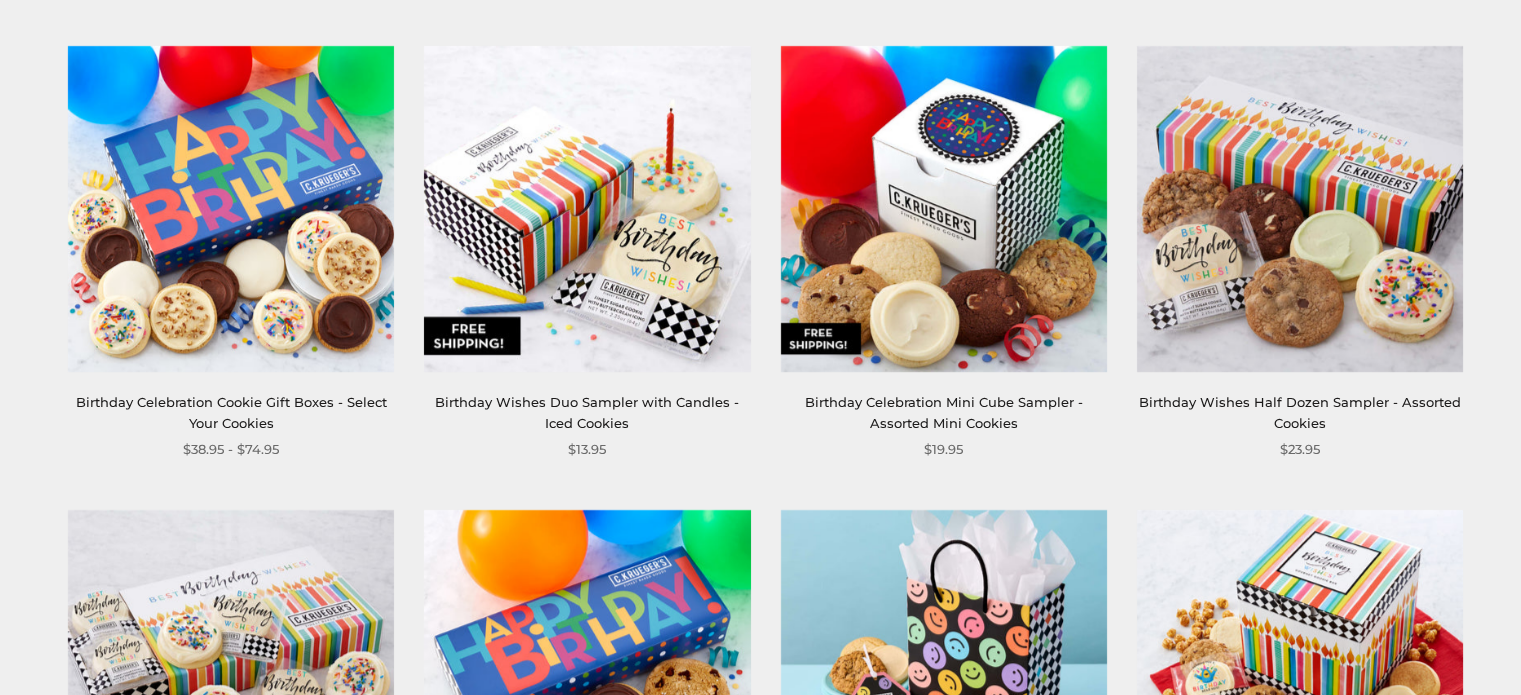 click at bounding box center [231, 209] 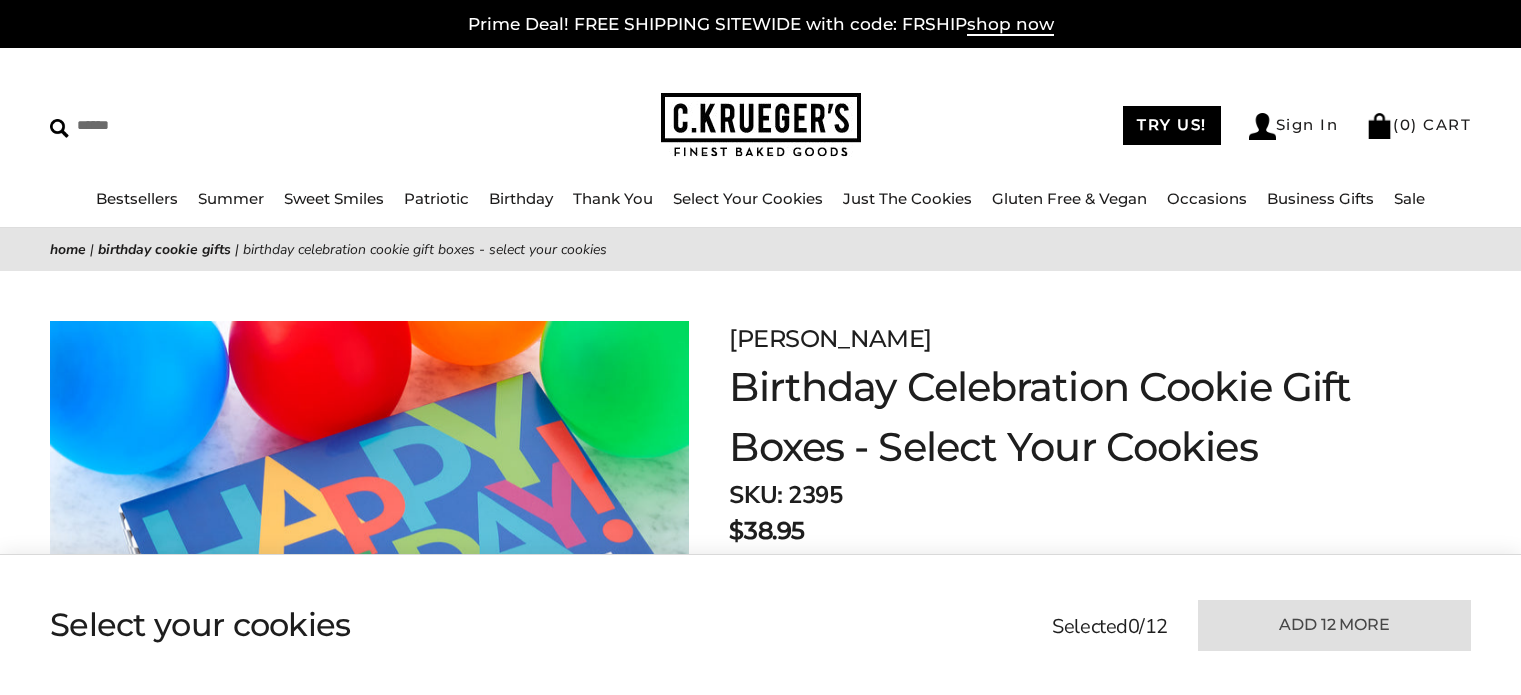 scroll, scrollTop: 0, scrollLeft: 0, axis: both 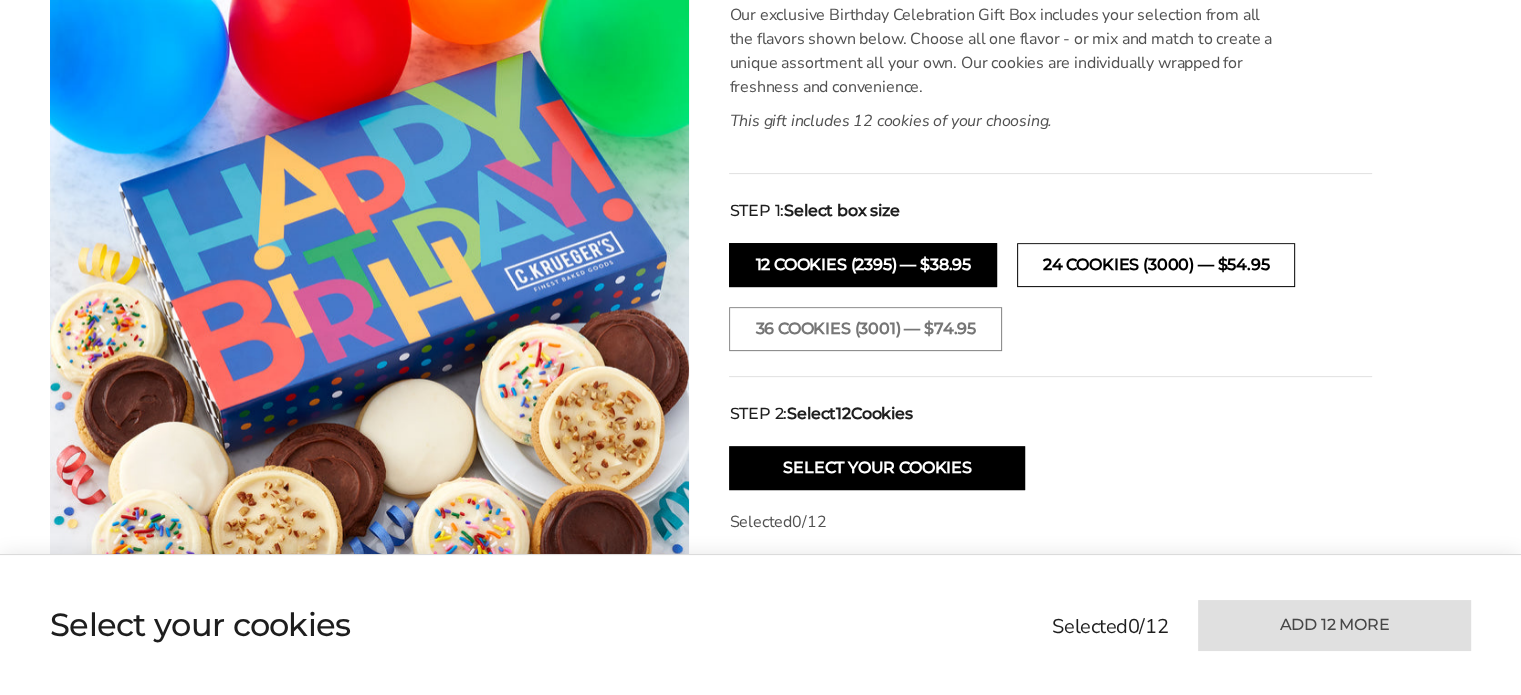 click on "24 cookies (3000) — $54.95" at bounding box center (1156, 265) 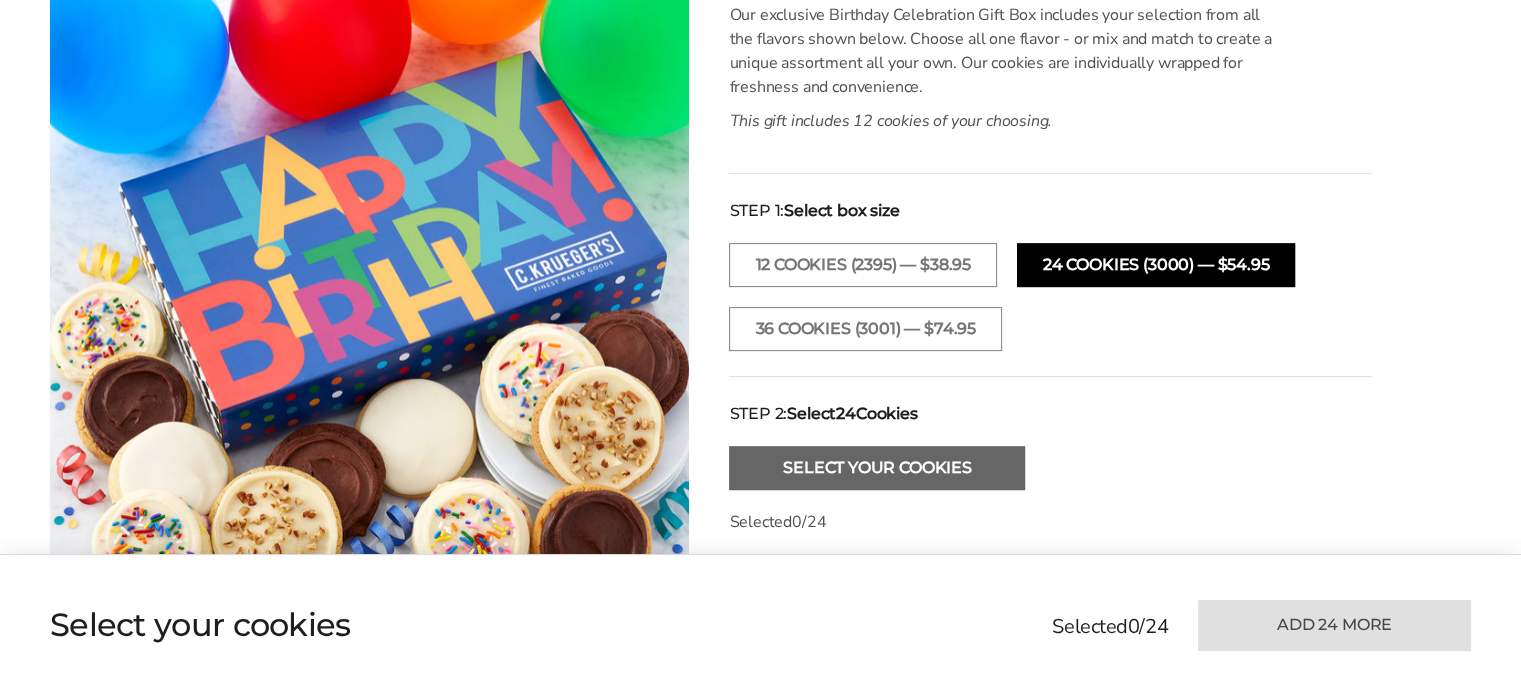 click on "Select Your Cookies" at bounding box center (877, 468) 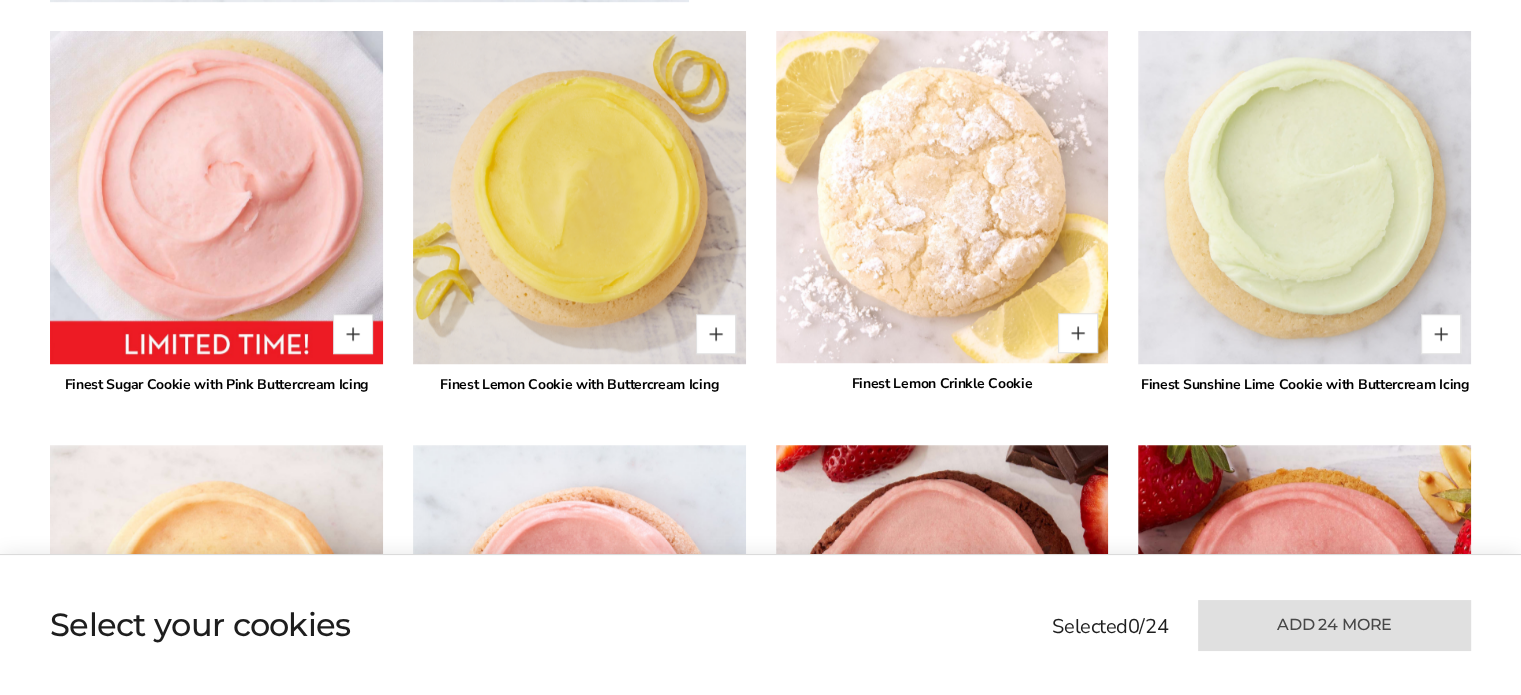 scroll, scrollTop: 1454, scrollLeft: 0, axis: vertical 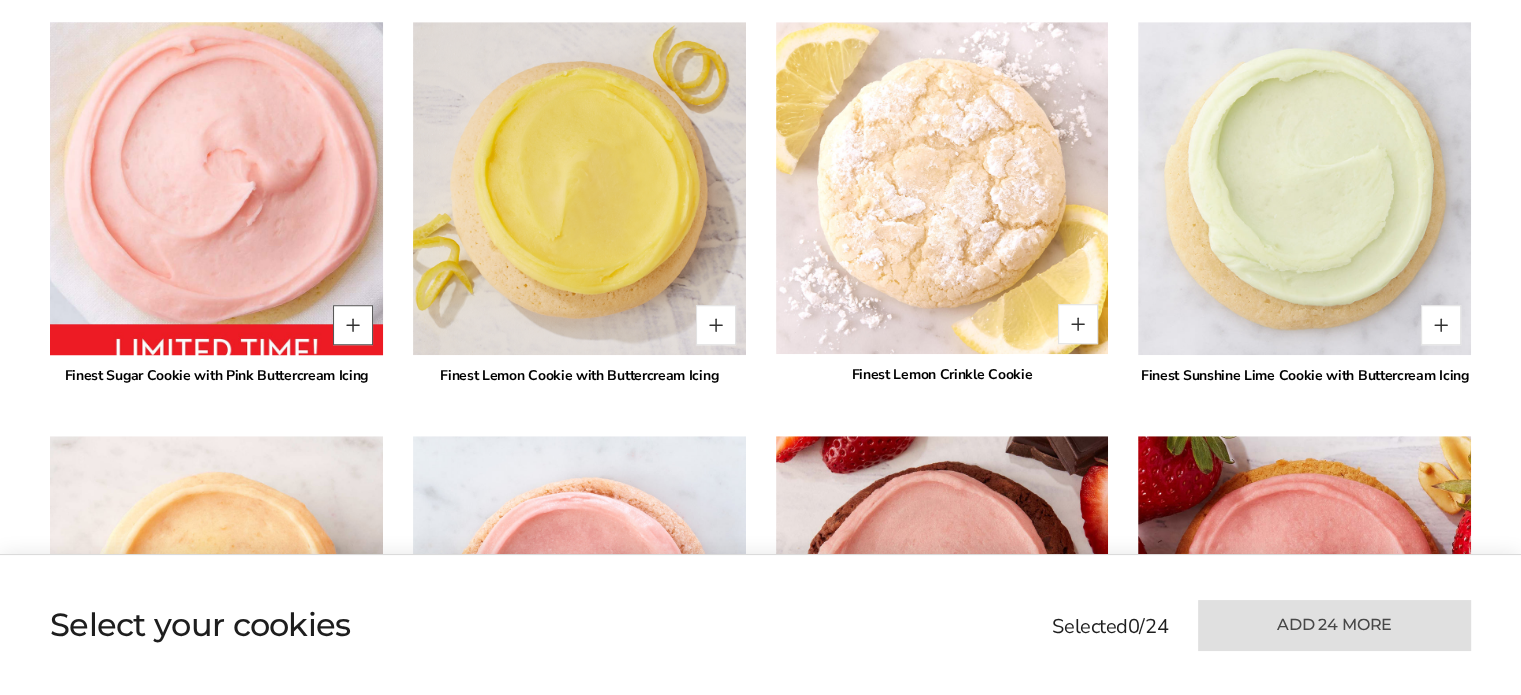 click at bounding box center (353, 325) 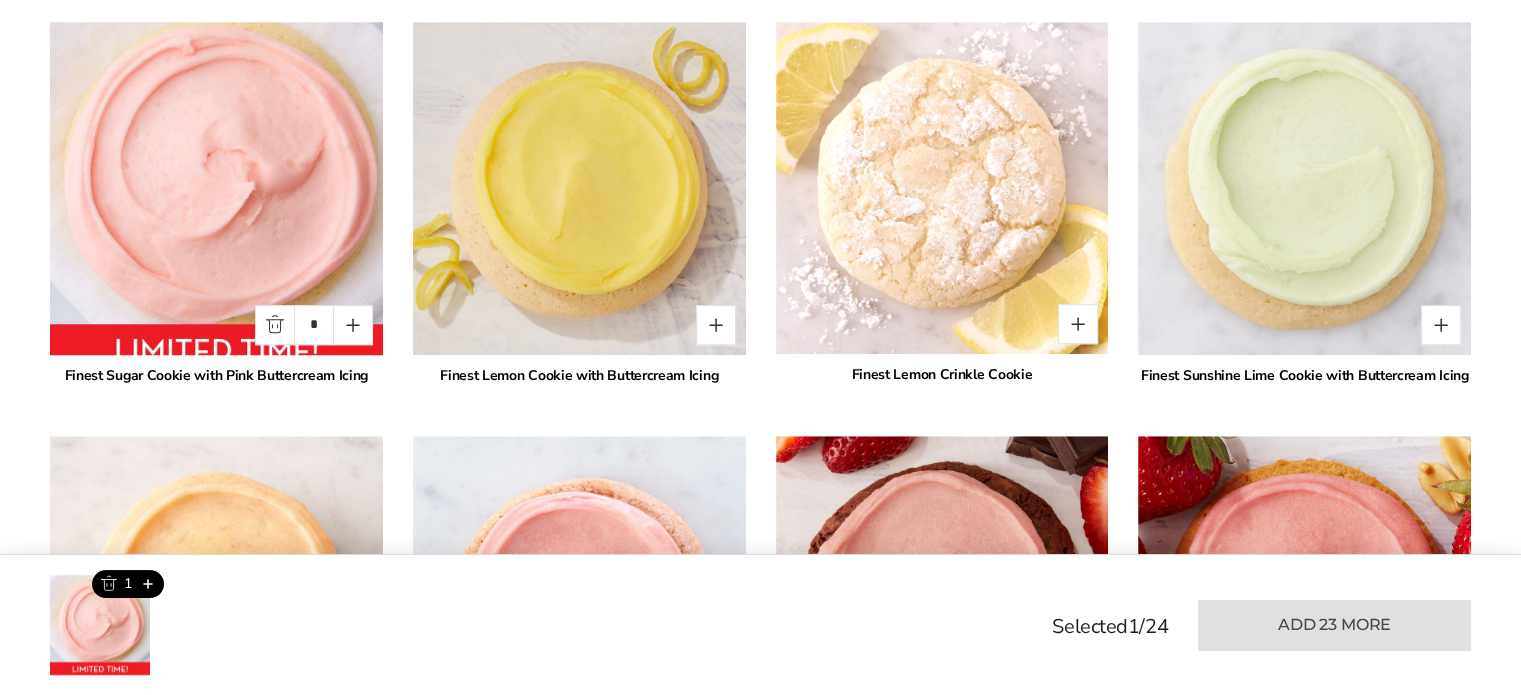 click at bounding box center (216, 189) 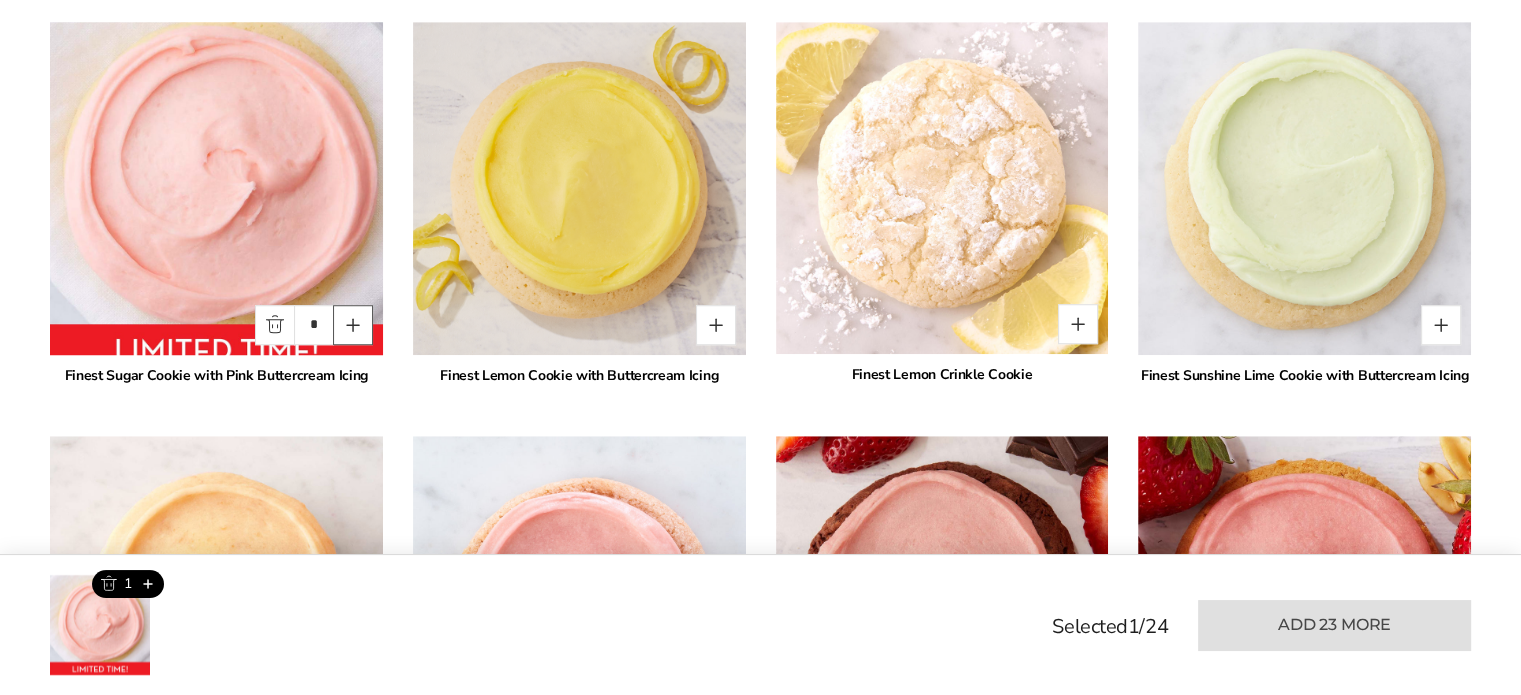 click at bounding box center (353, 325) 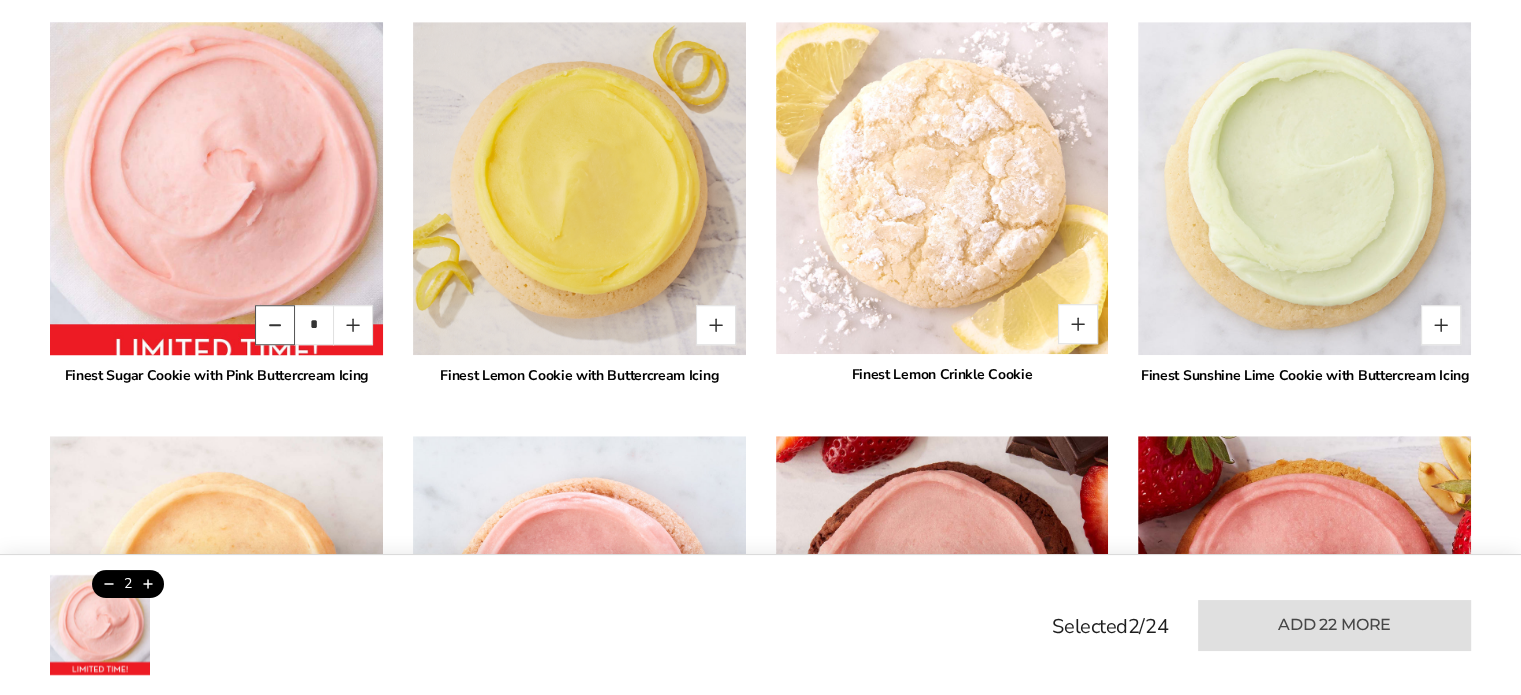 click at bounding box center [275, 325] 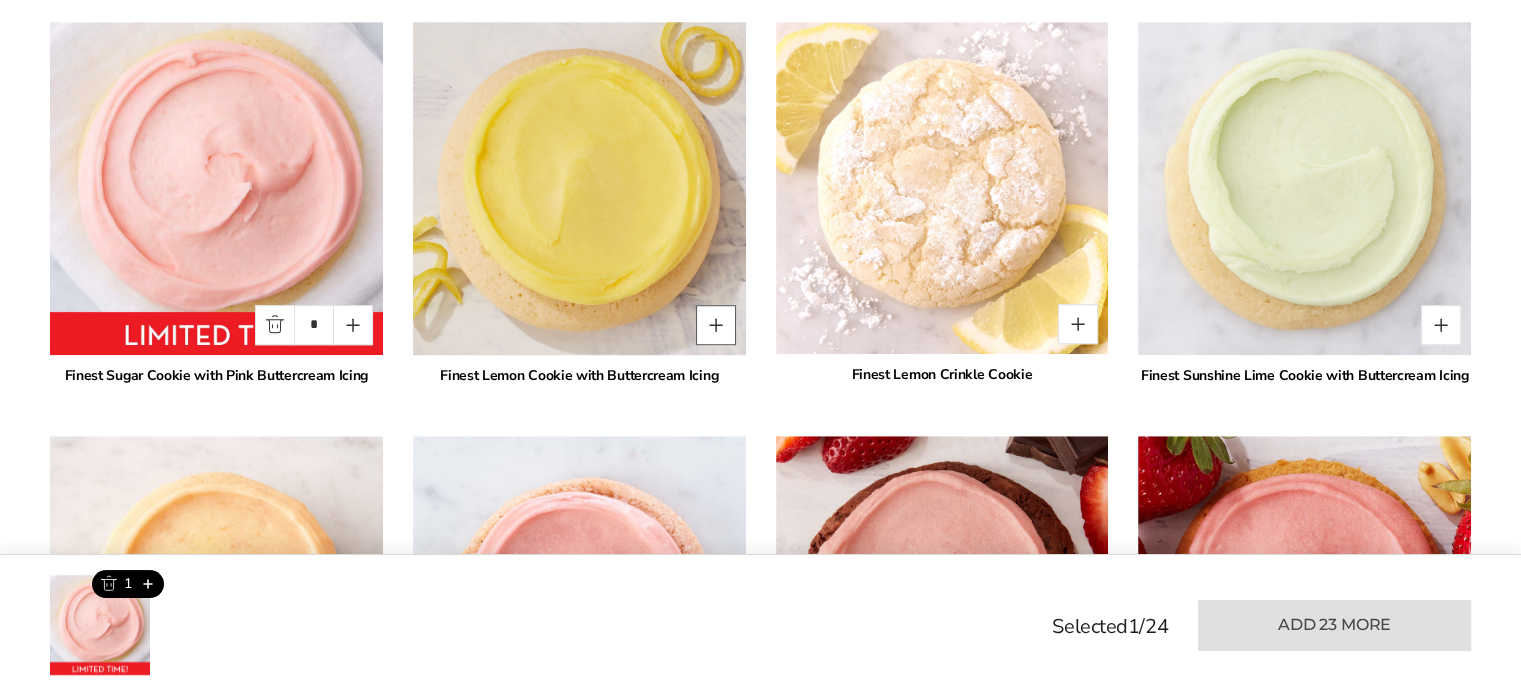 click at bounding box center (716, 325) 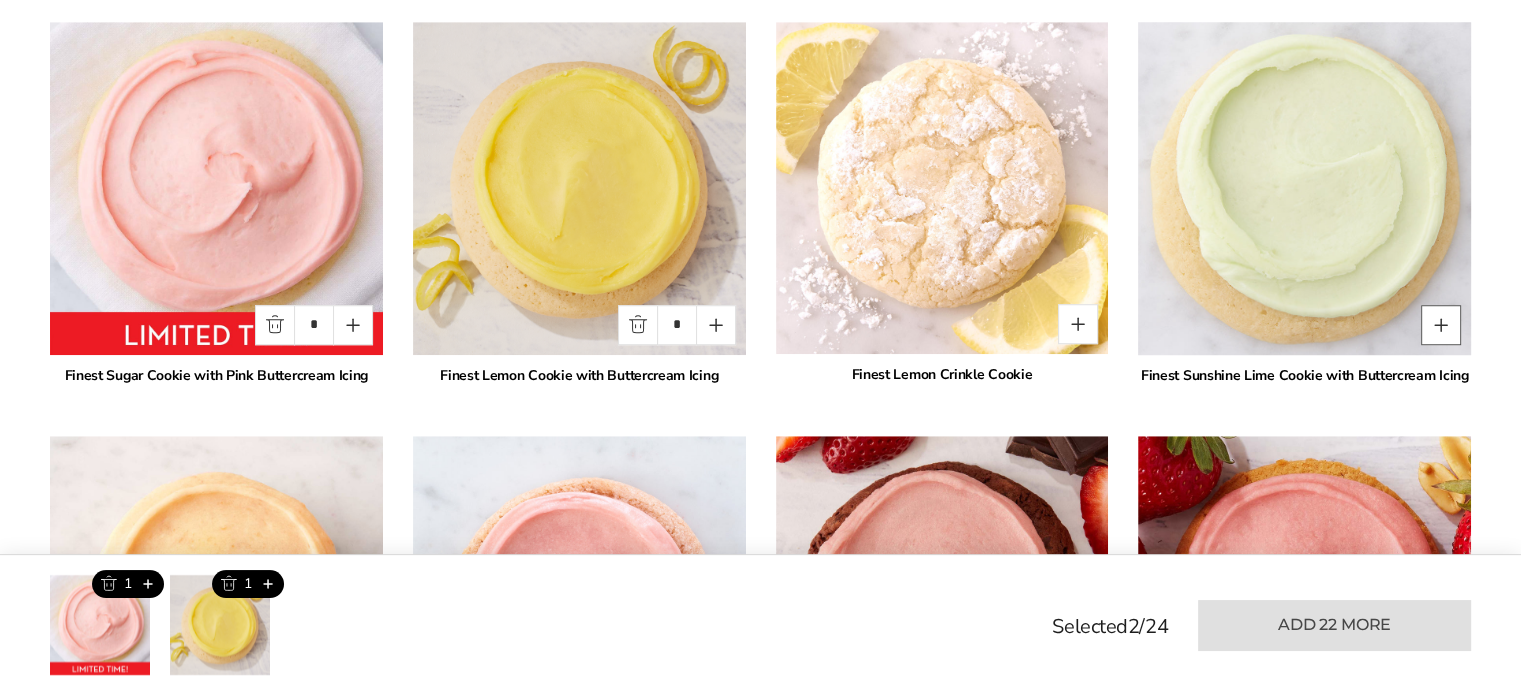 click at bounding box center (1441, 325) 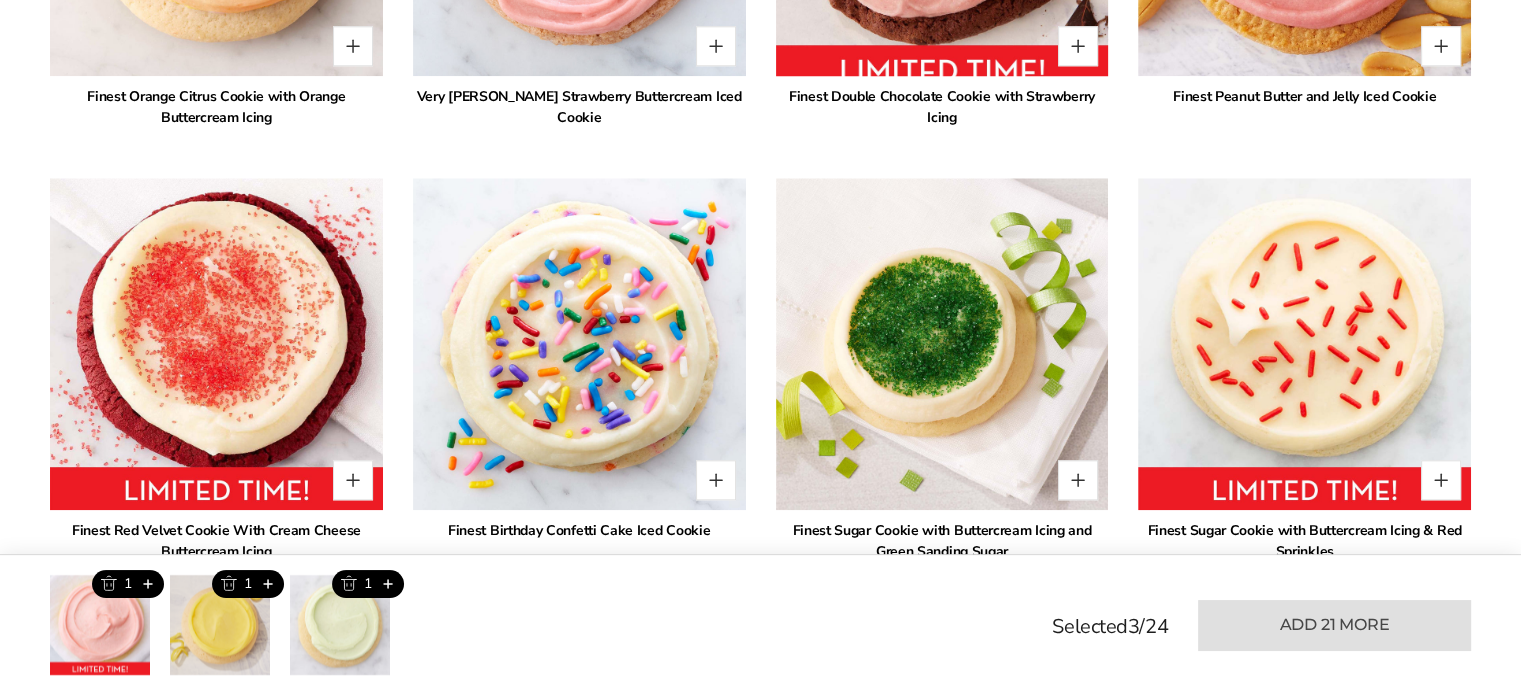 scroll, scrollTop: 2154, scrollLeft: 0, axis: vertical 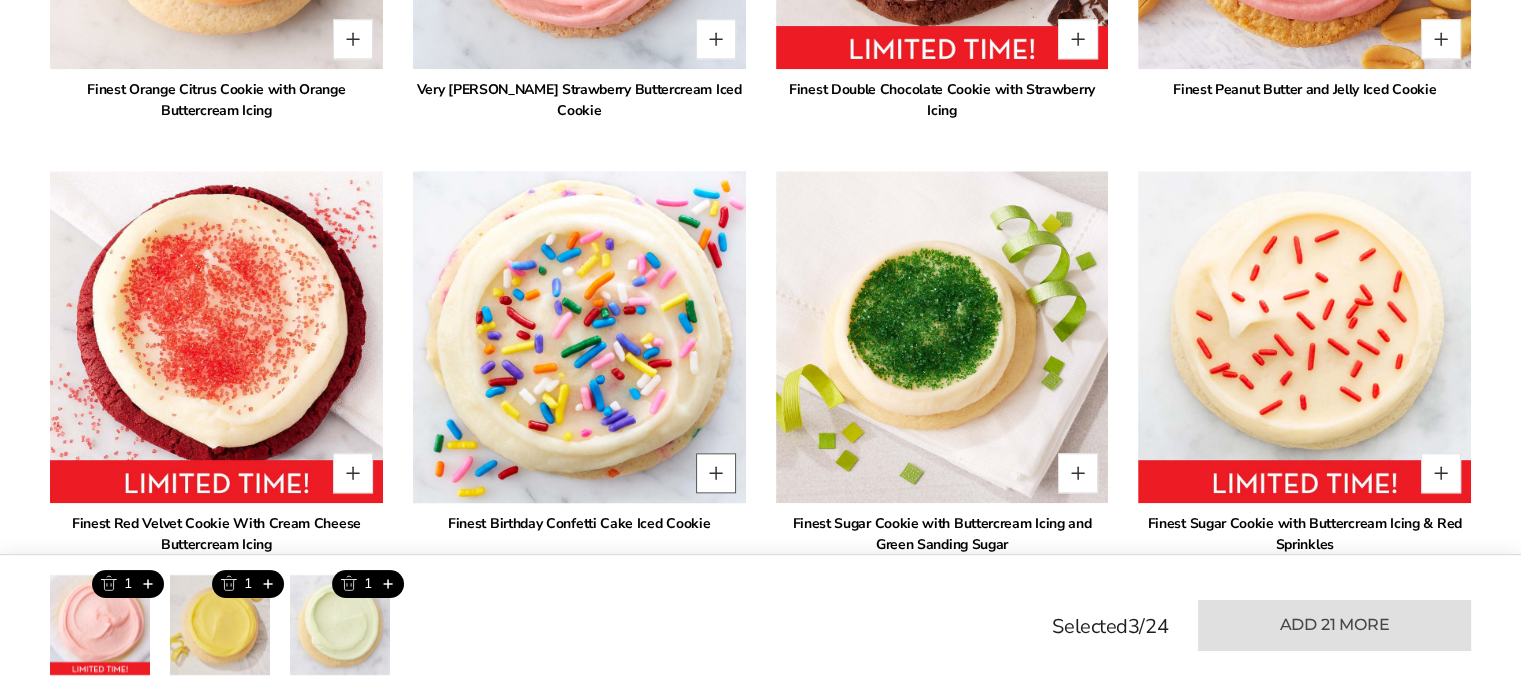 click at bounding box center [716, 473] 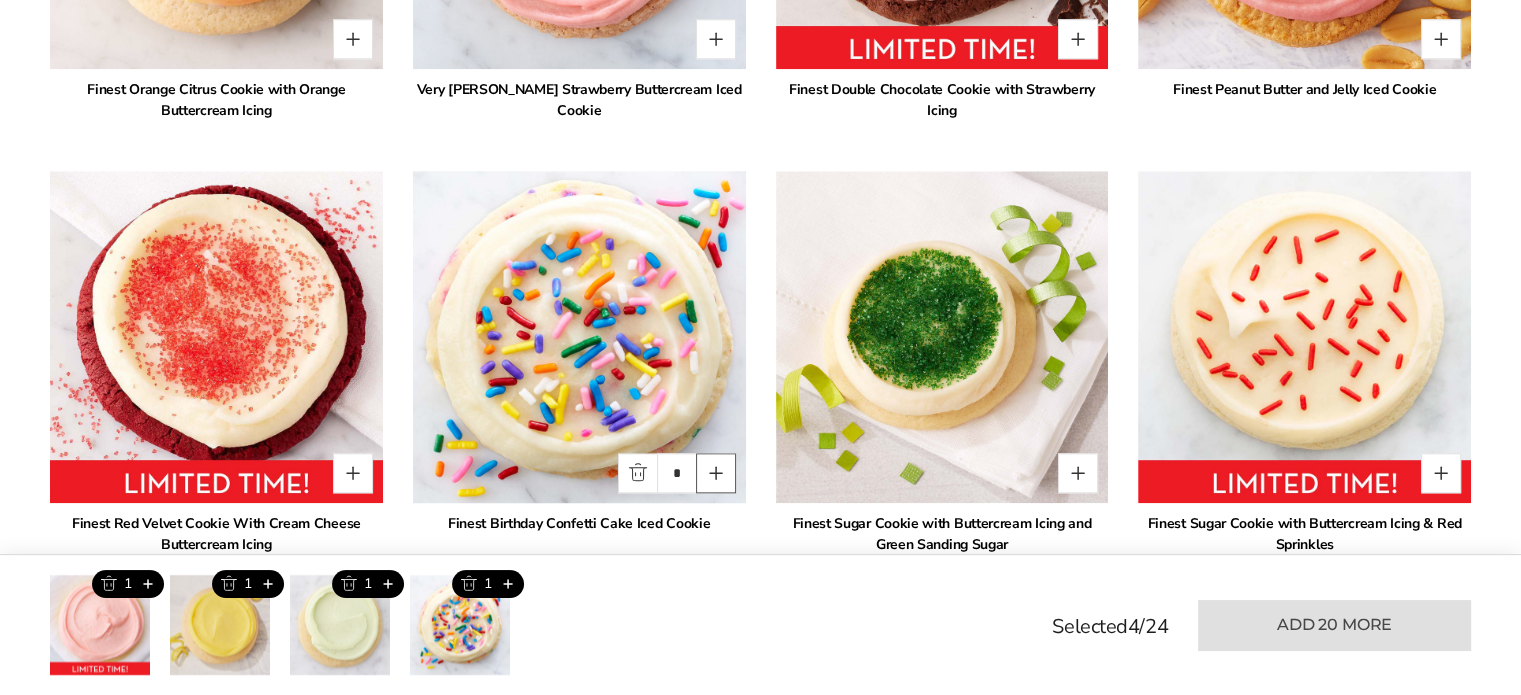 click at bounding box center [716, 473] 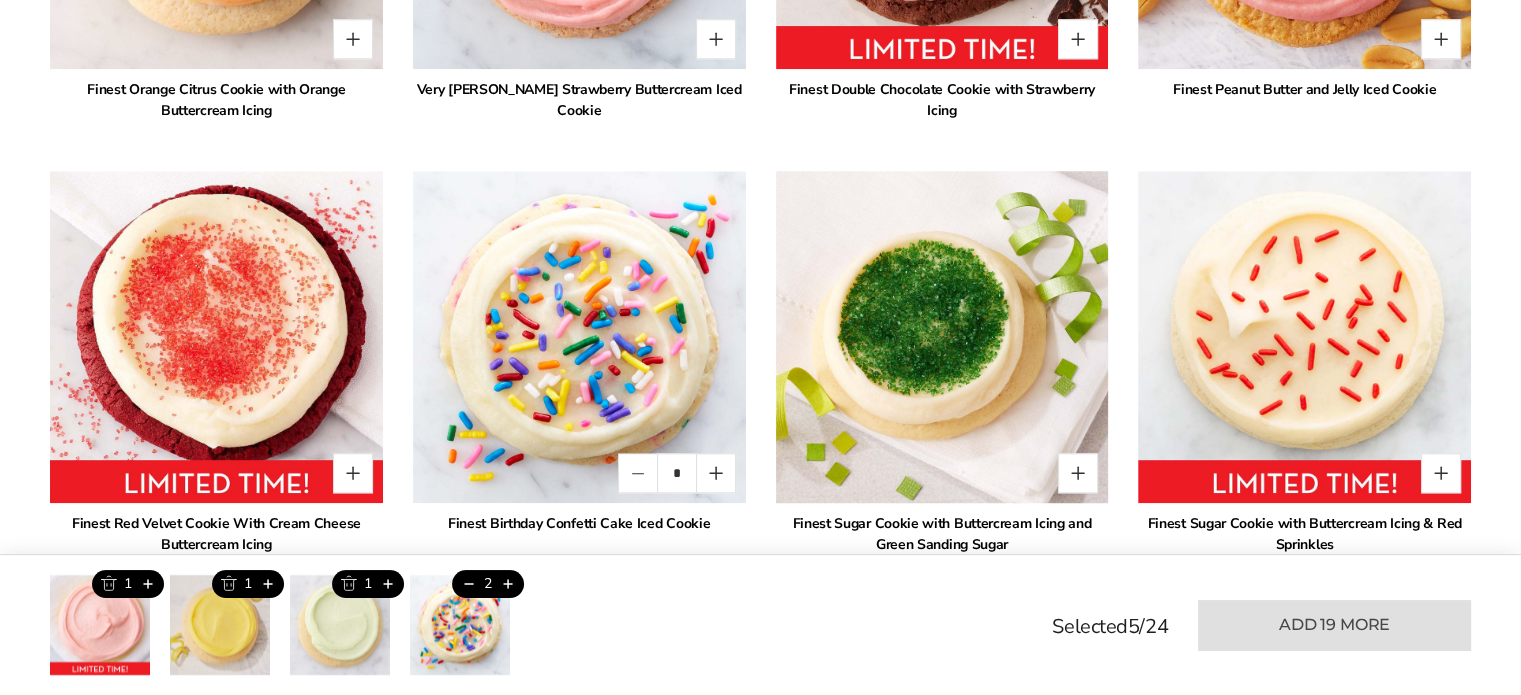 scroll, scrollTop: 2254, scrollLeft: 0, axis: vertical 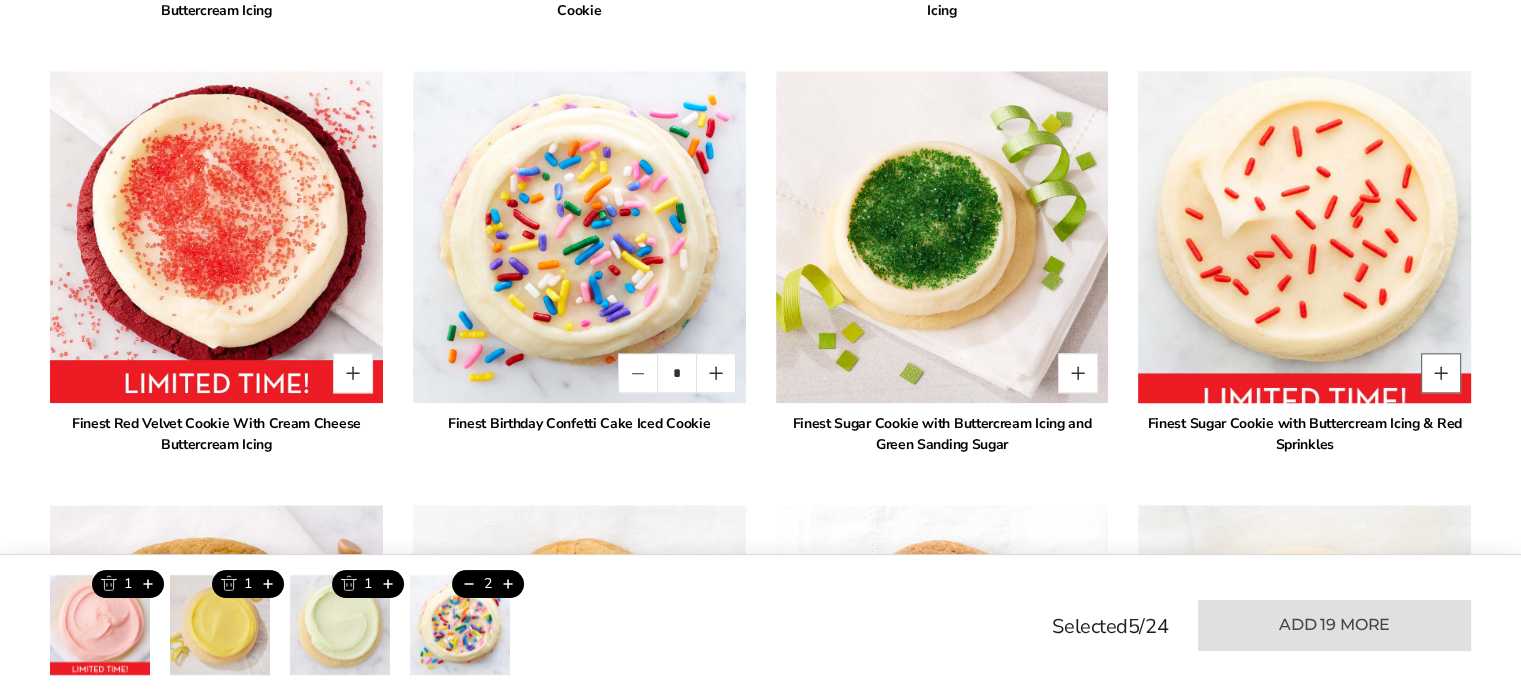 click at bounding box center [1441, 373] 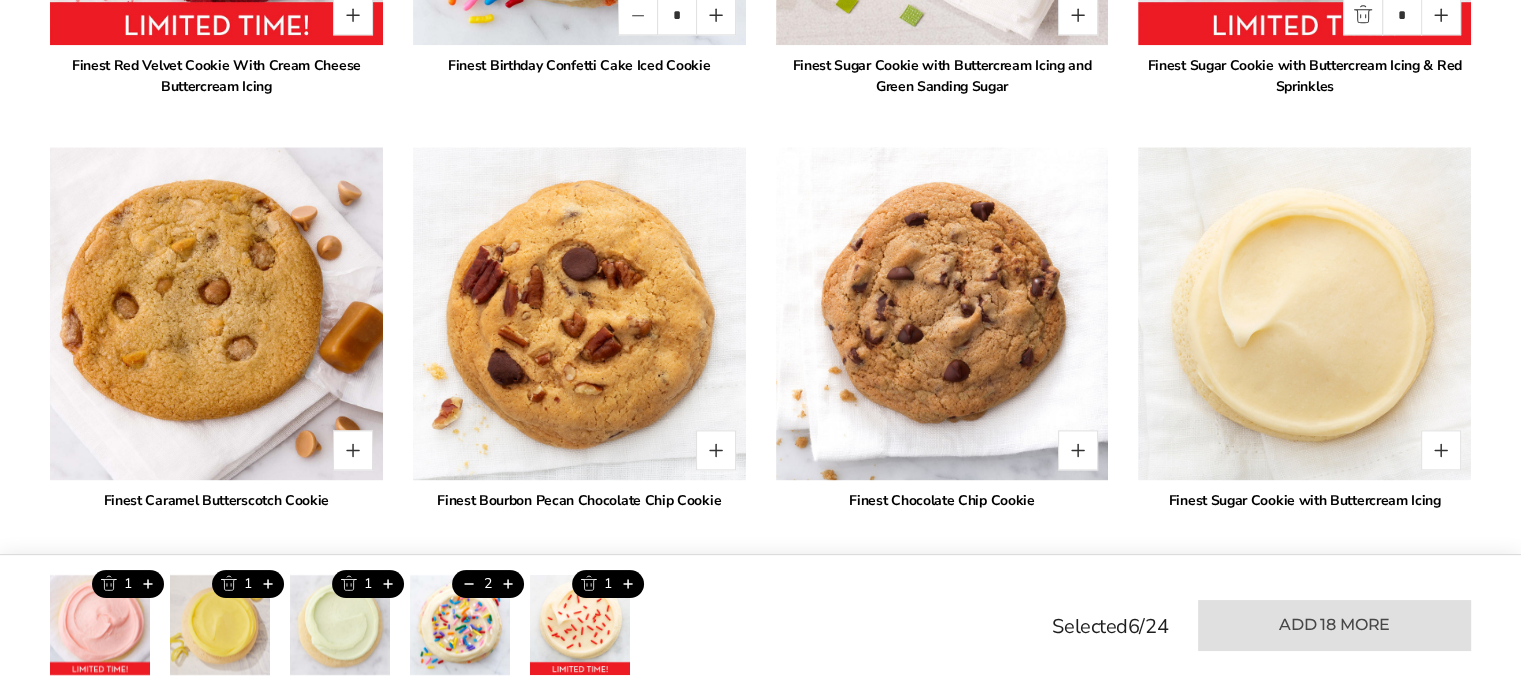 scroll, scrollTop: 2654, scrollLeft: 0, axis: vertical 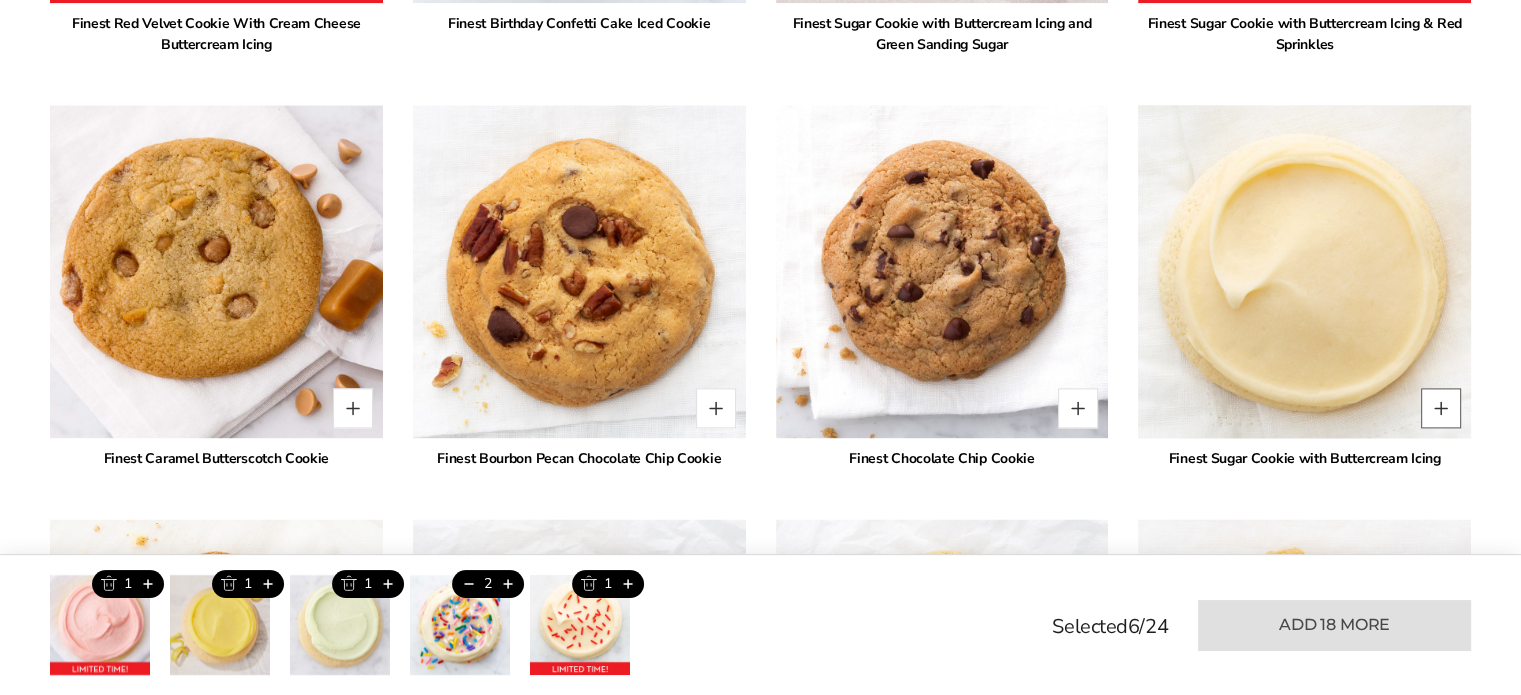 click at bounding box center (1441, 408) 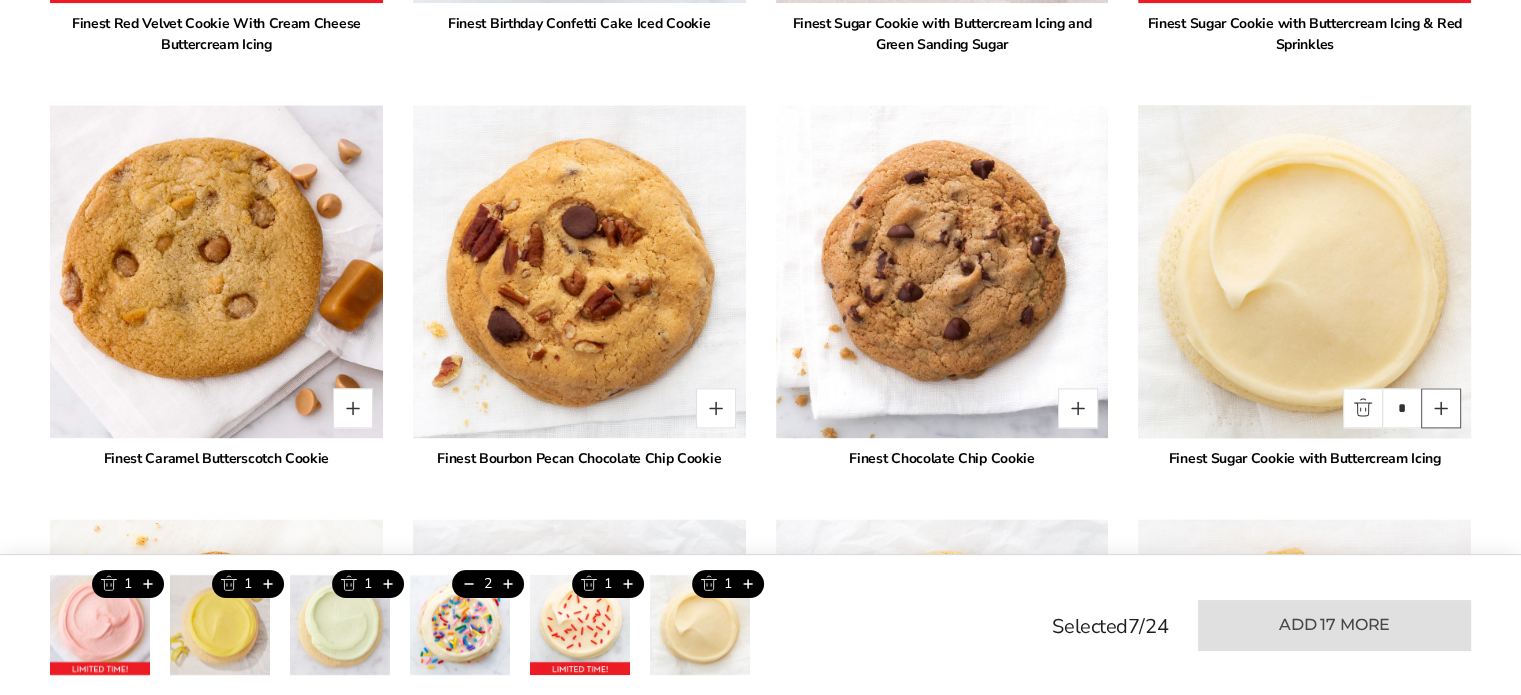 click at bounding box center (1441, 408) 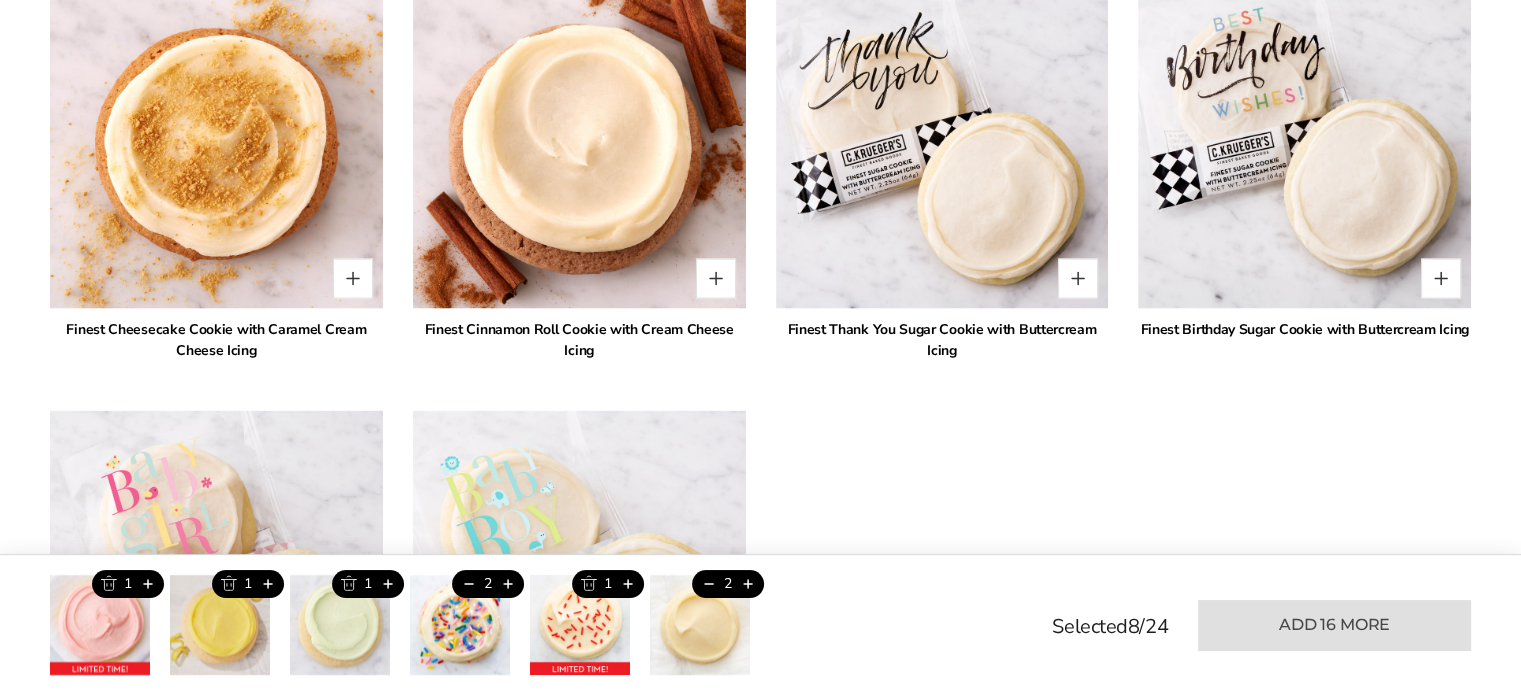 scroll, scrollTop: 4054, scrollLeft: 0, axis: vertical 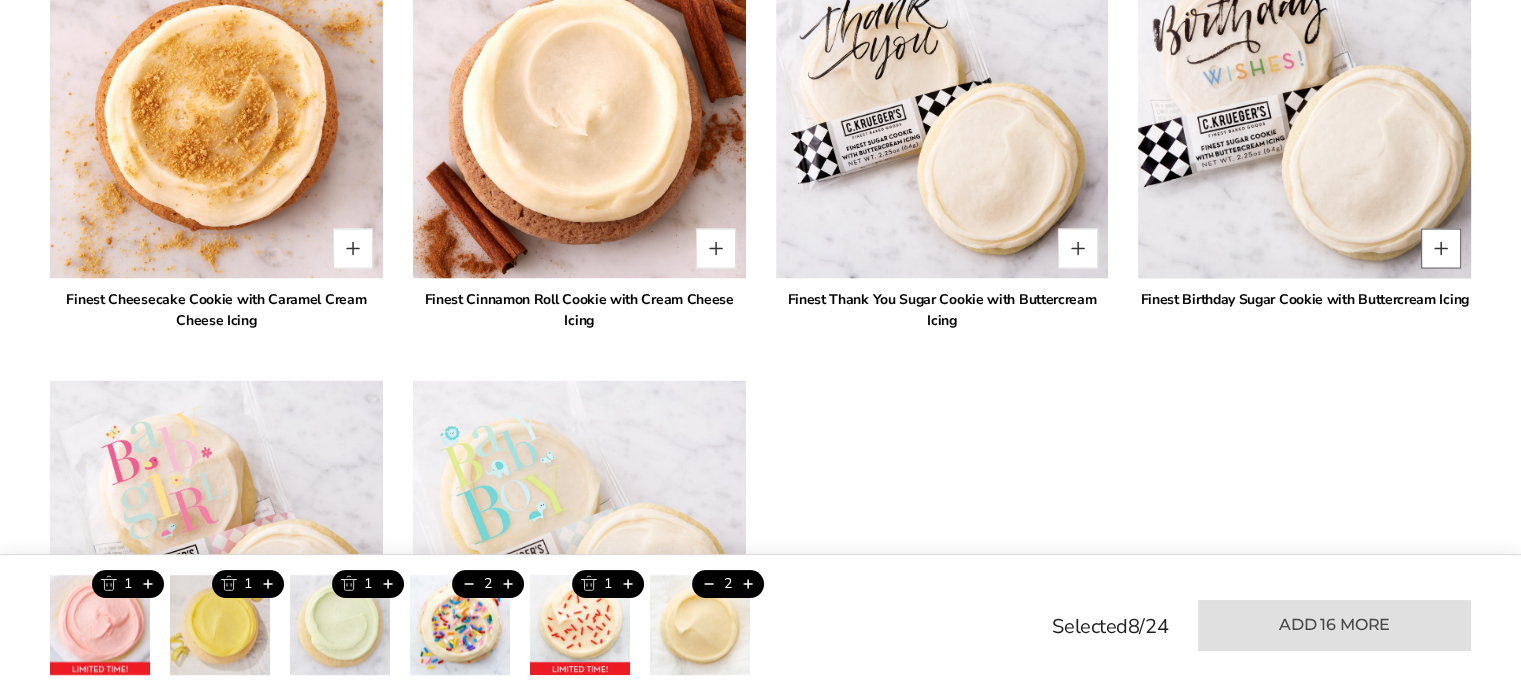 click at bounding box center (1441, 249) 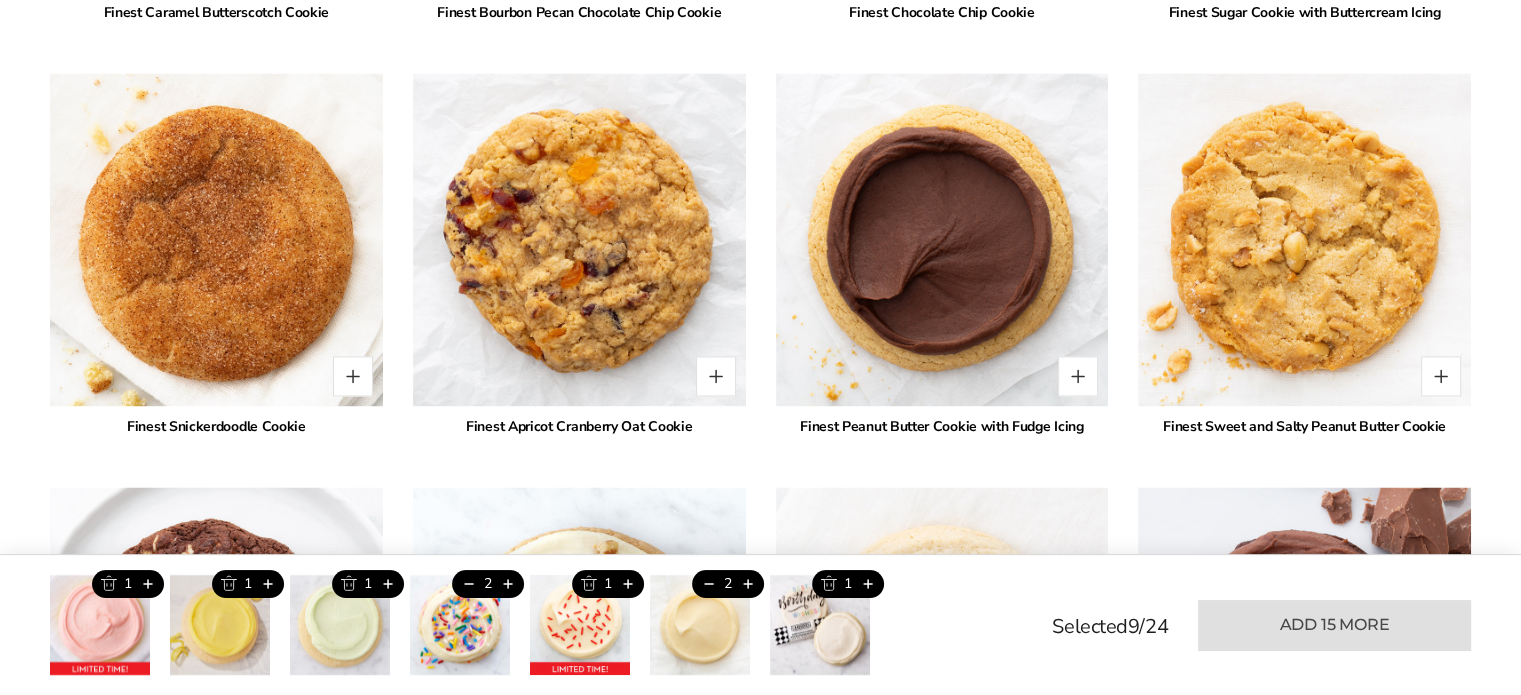 scroll, scrollTop: 3054, scrollLeft: 0, axis: vertical 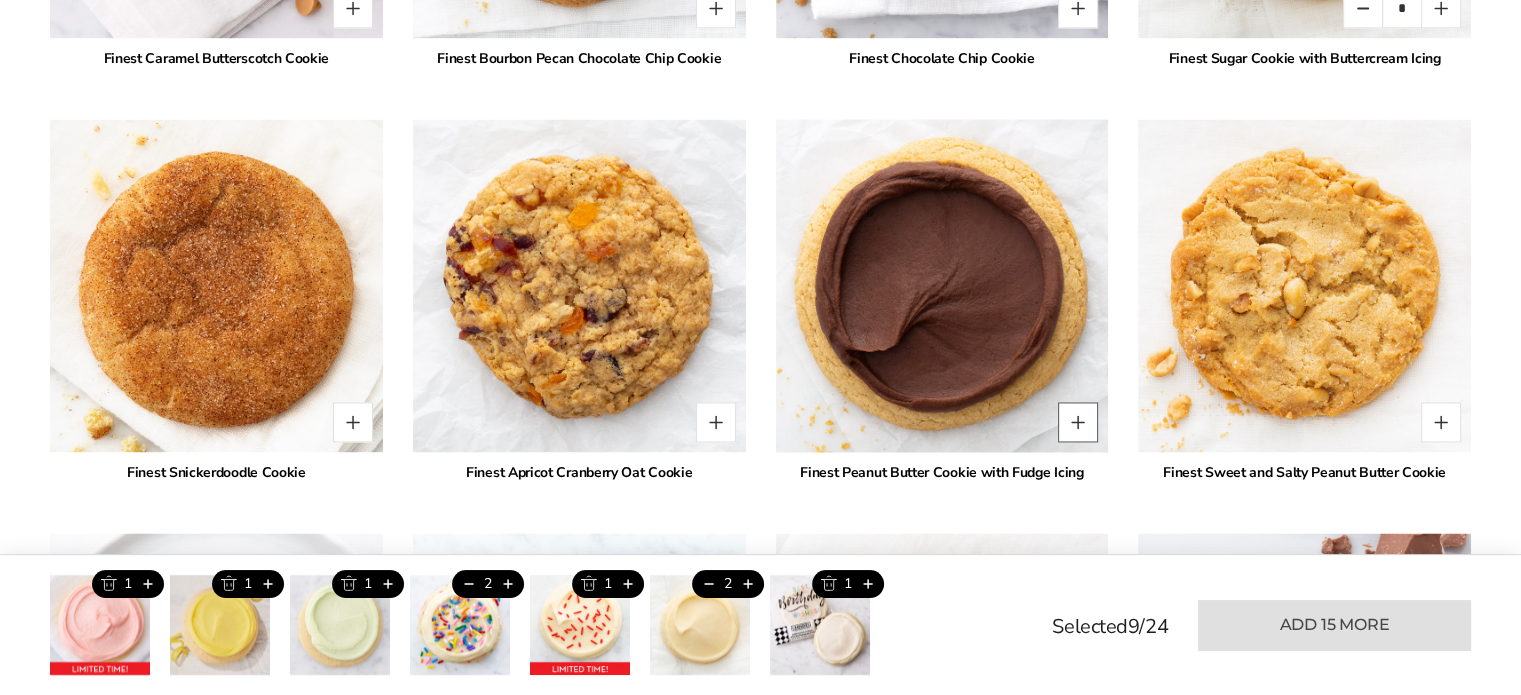 click at bounding box center (1078, 422) 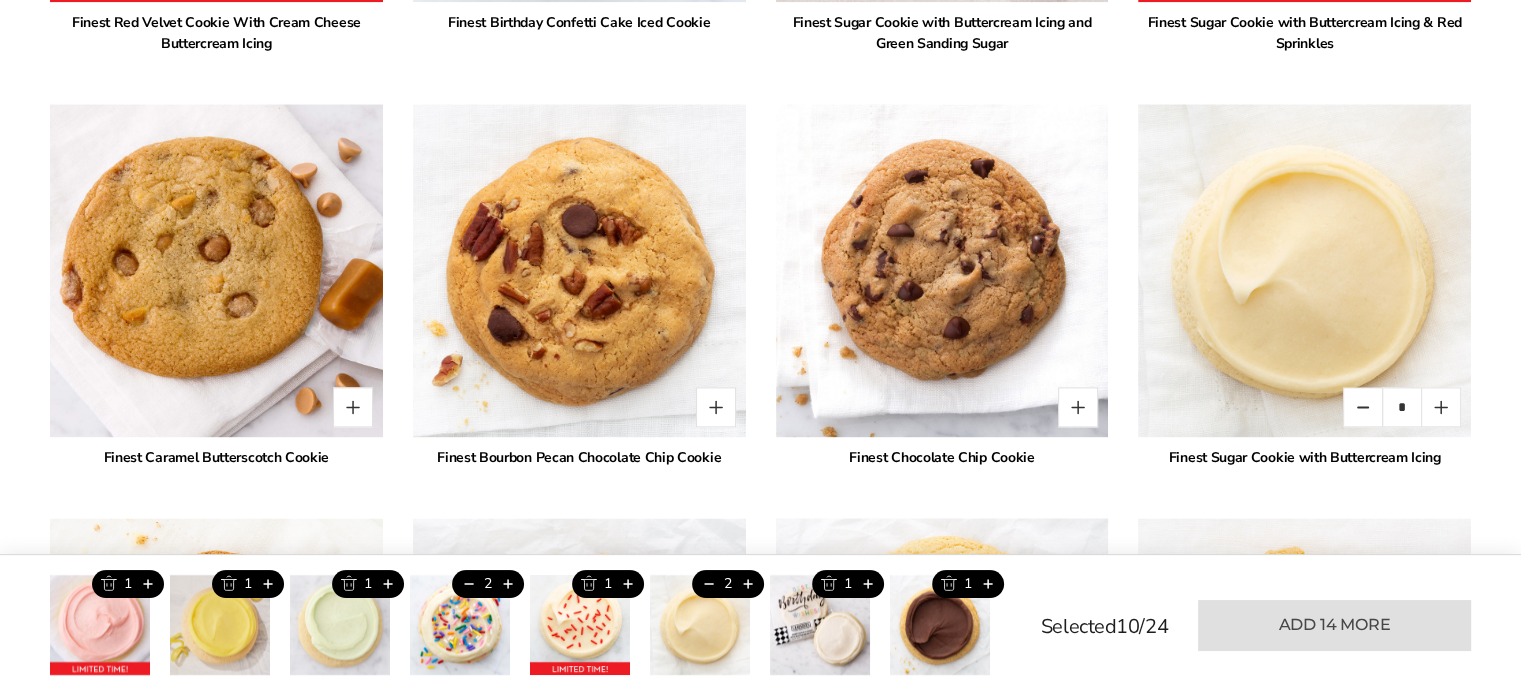 scroll, scrollTop: 2654, scrollLeft: 0, axis: vertical 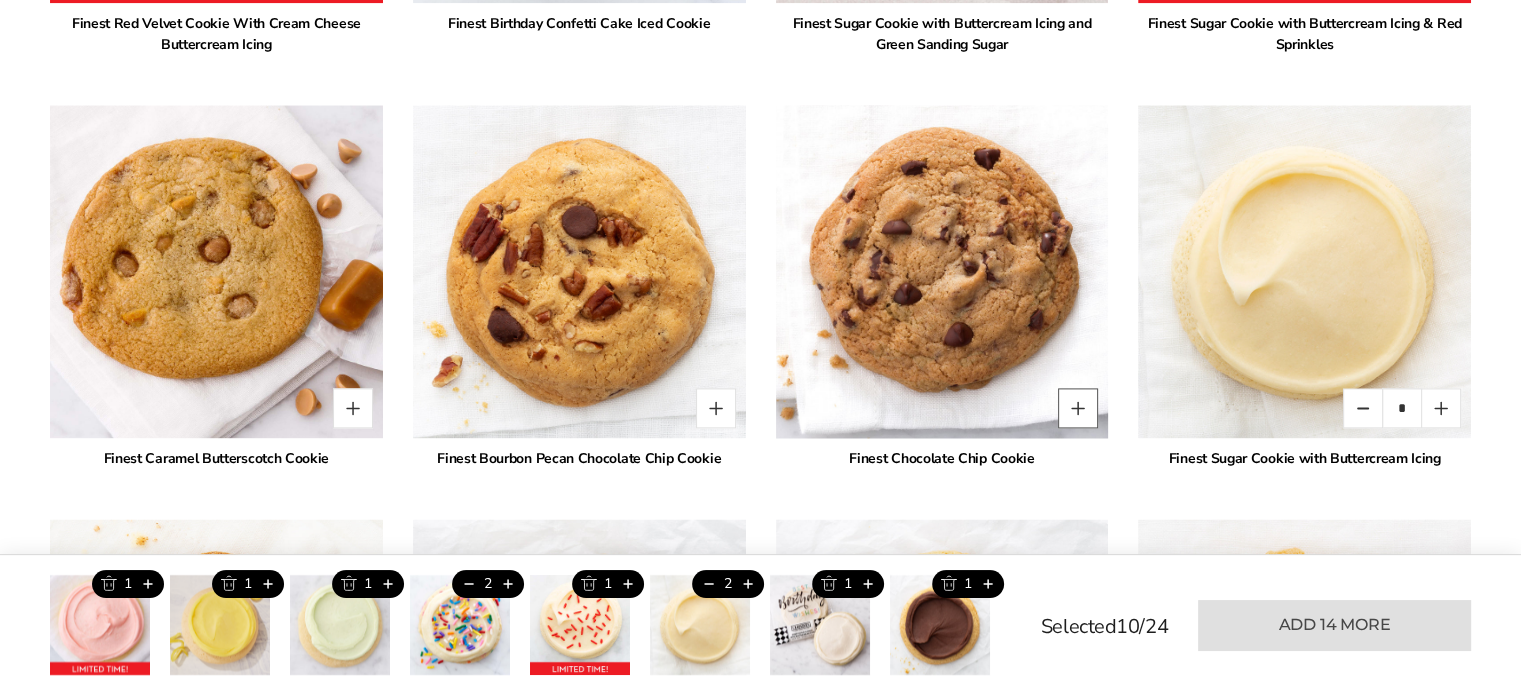 click at bounding box center [1078, 408] 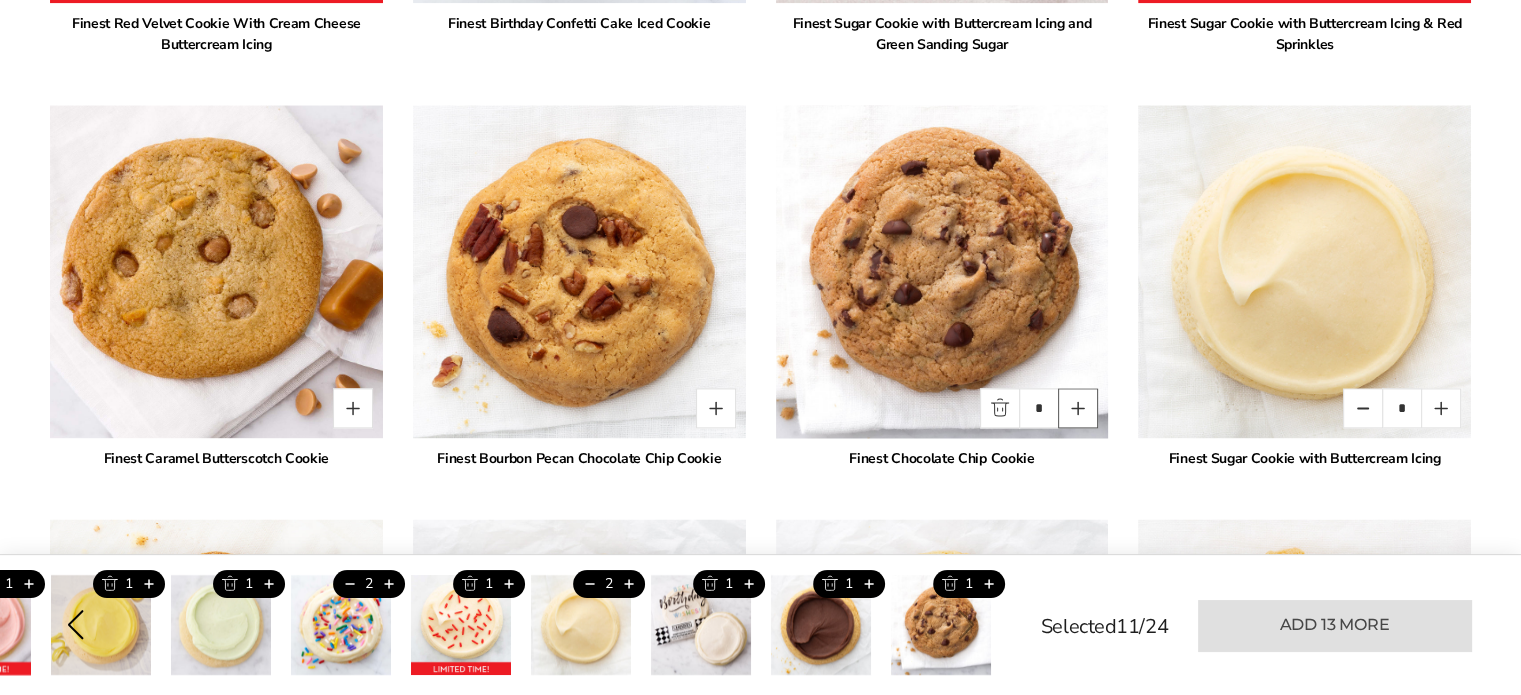 click at bounding box center [1078, 408] 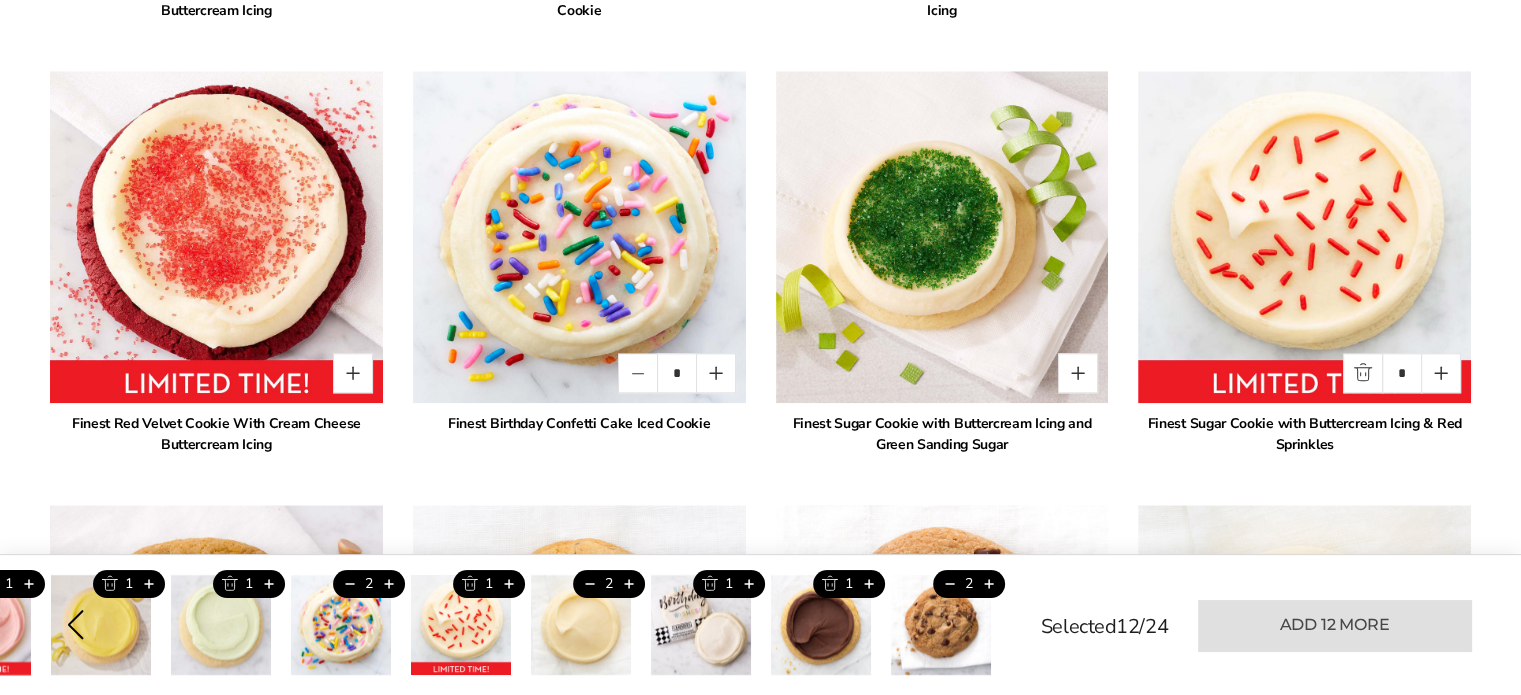 scroll, scrollTop: 2354, scrollLeft: 0, axis: vertical 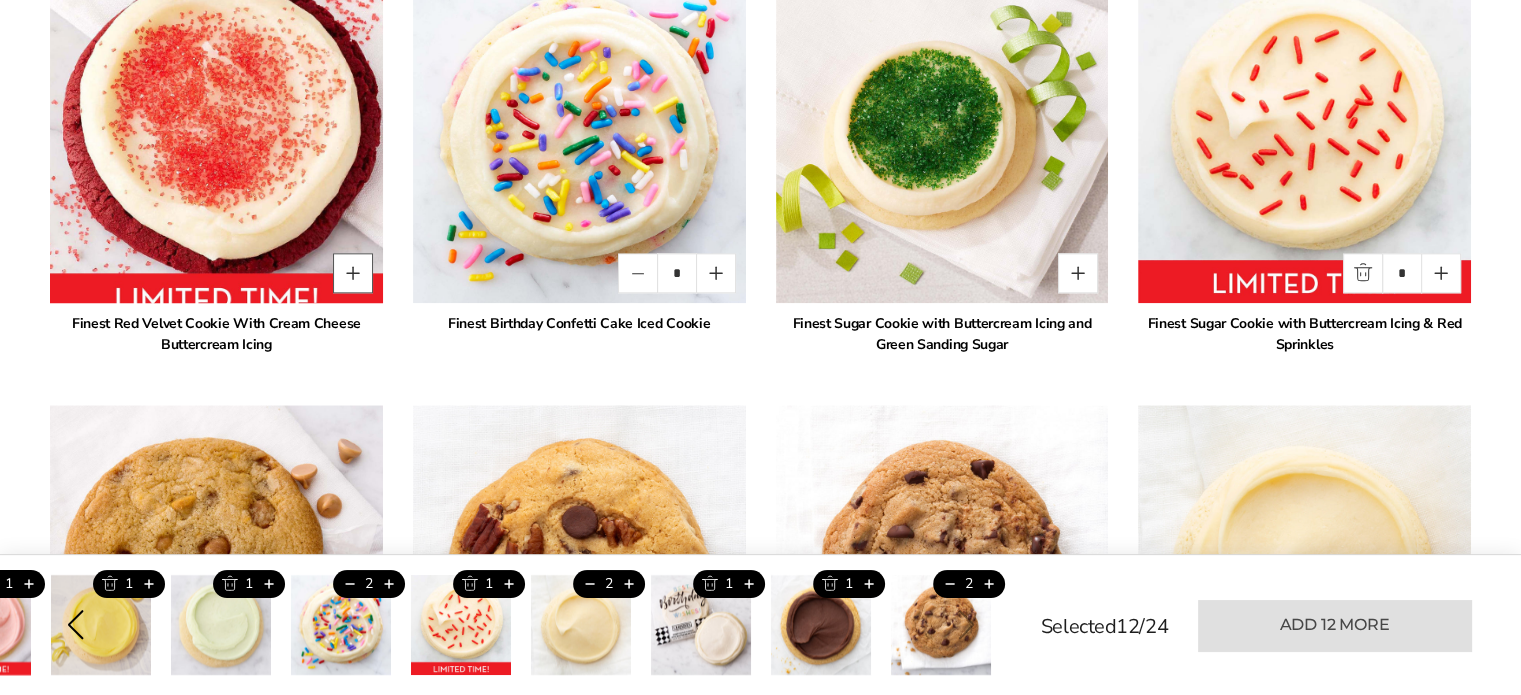click at bounding box center (353, 273) 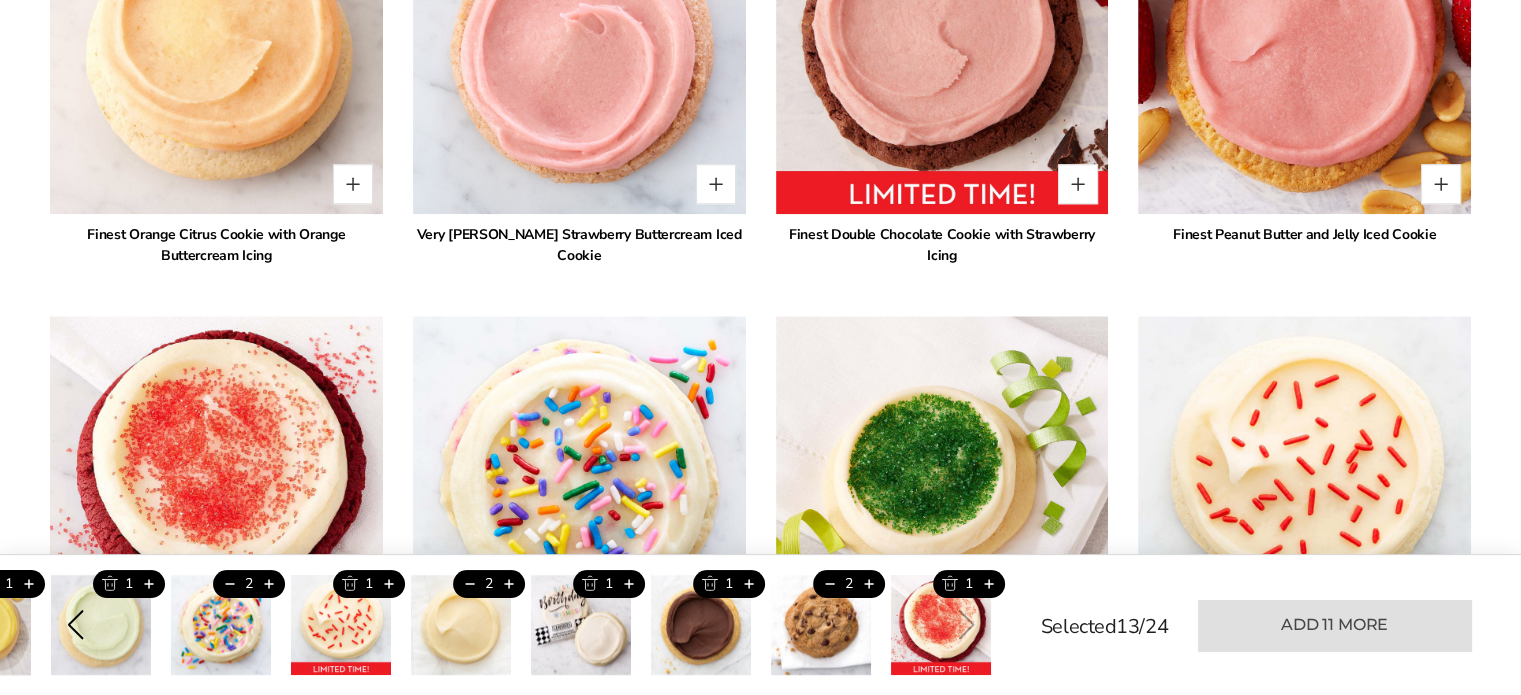 scroll, scrollTop: 1954, scrollLeft: 0, axis: vertical 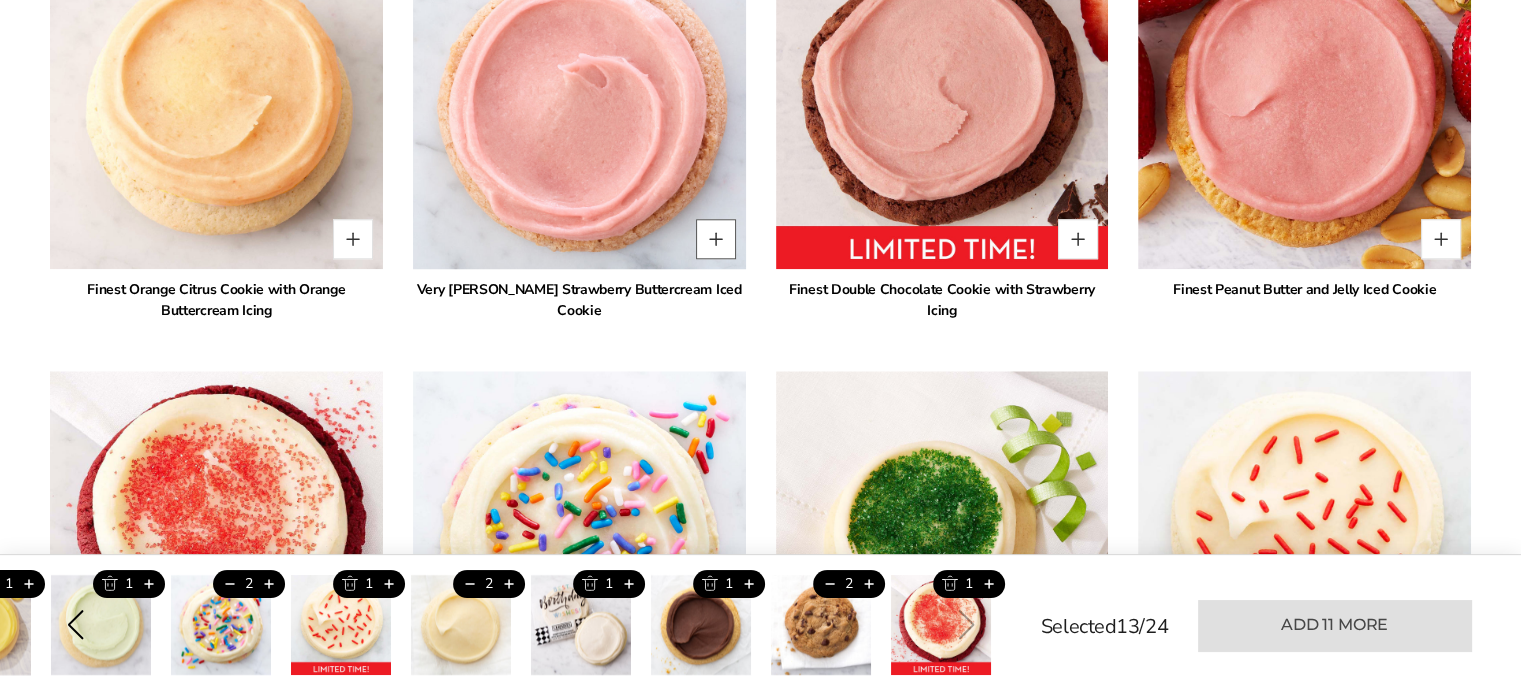 click at bounding box center [716, 239] 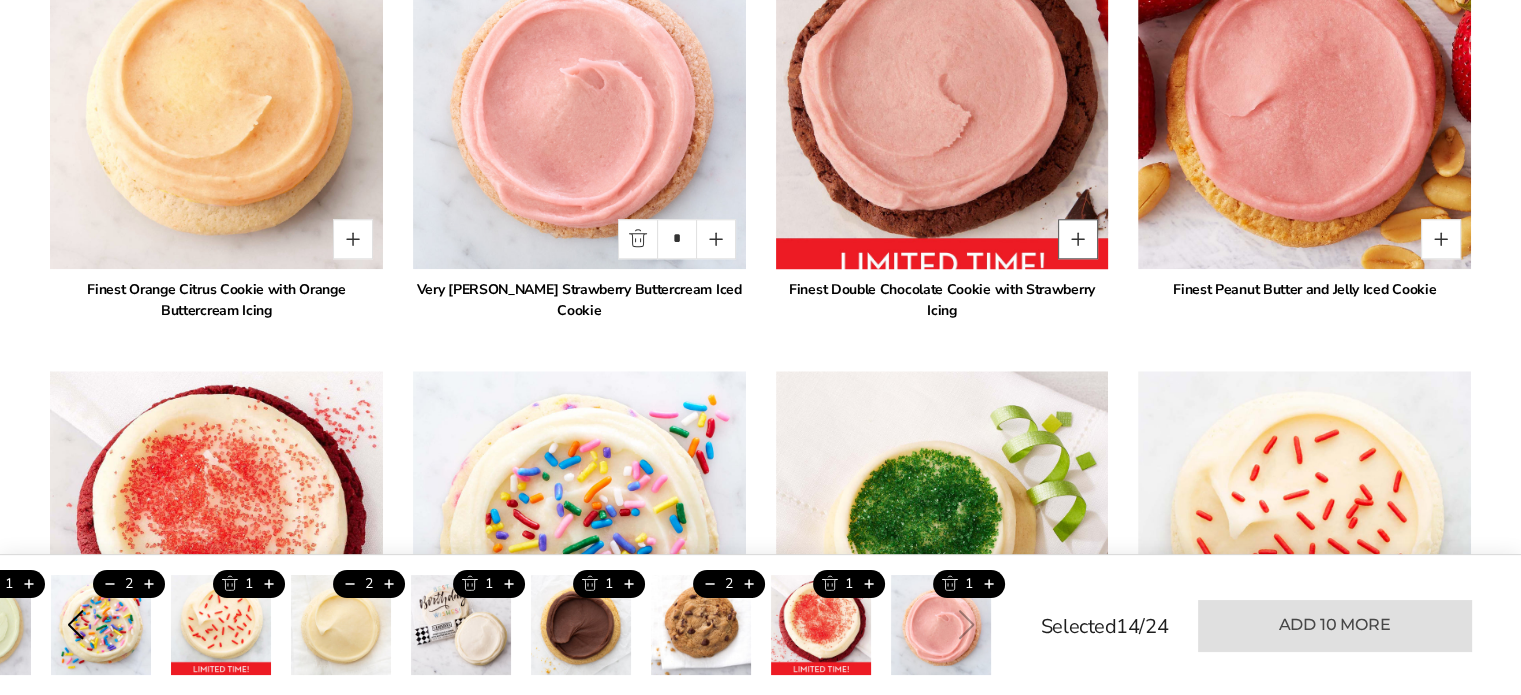 click at bounding box center [1078, 239] 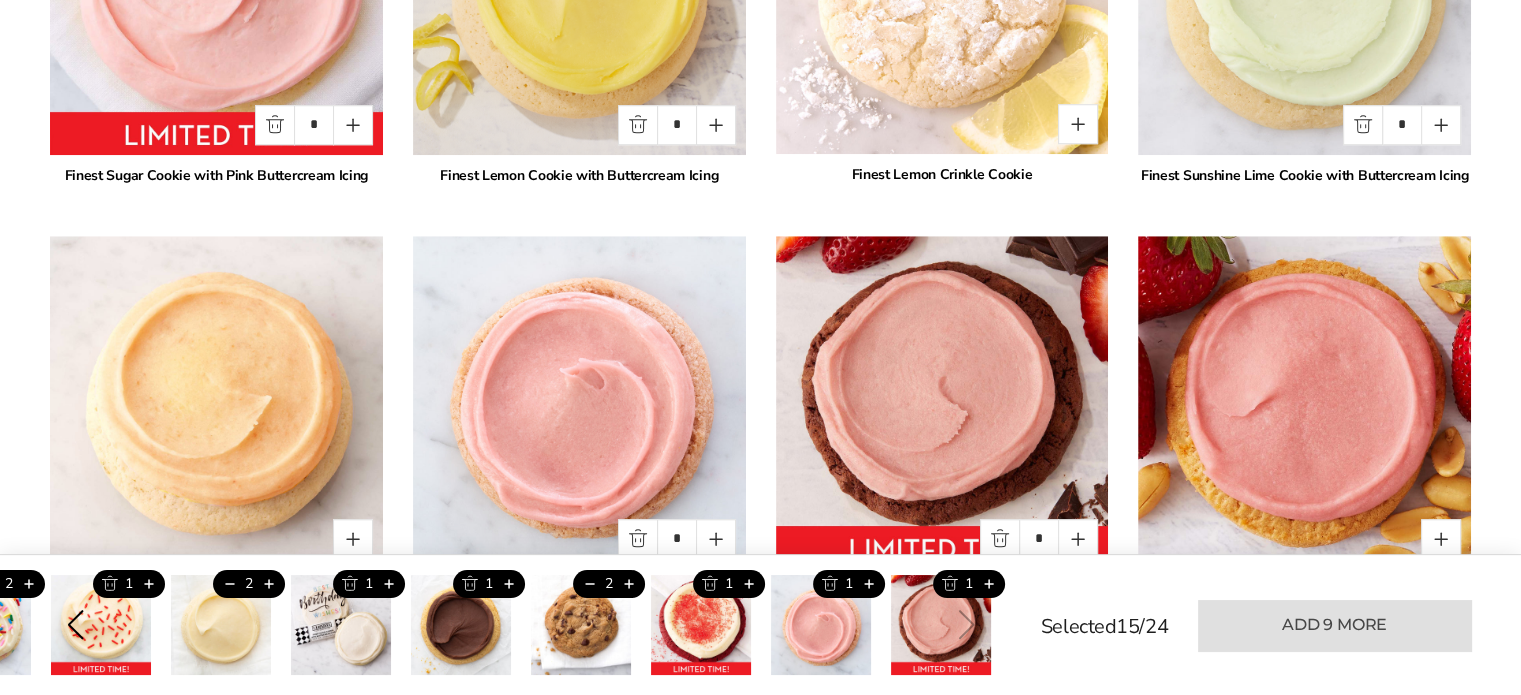 scroll, scrollTop: 1554, scrollLeft: 0, axis: vertical 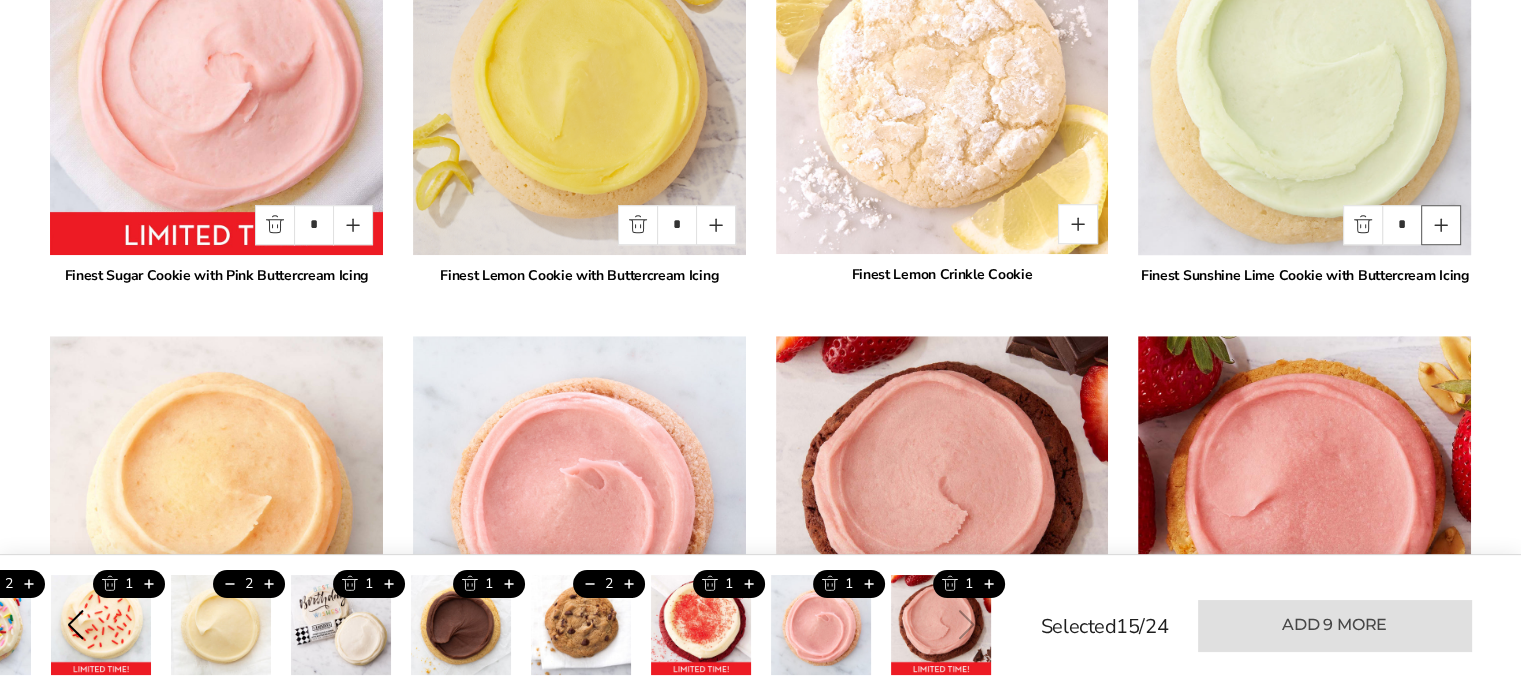 click at bounding box center [1441, 225] 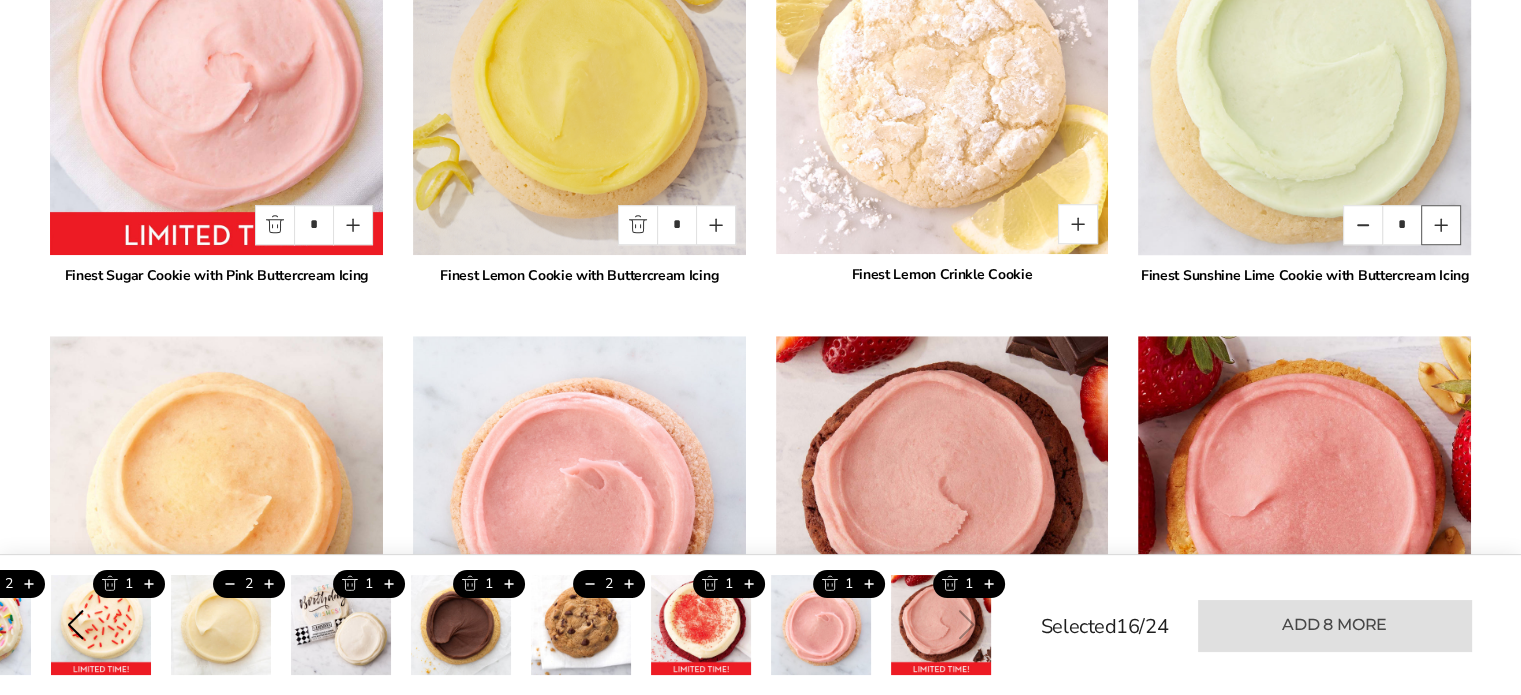 type on "*" 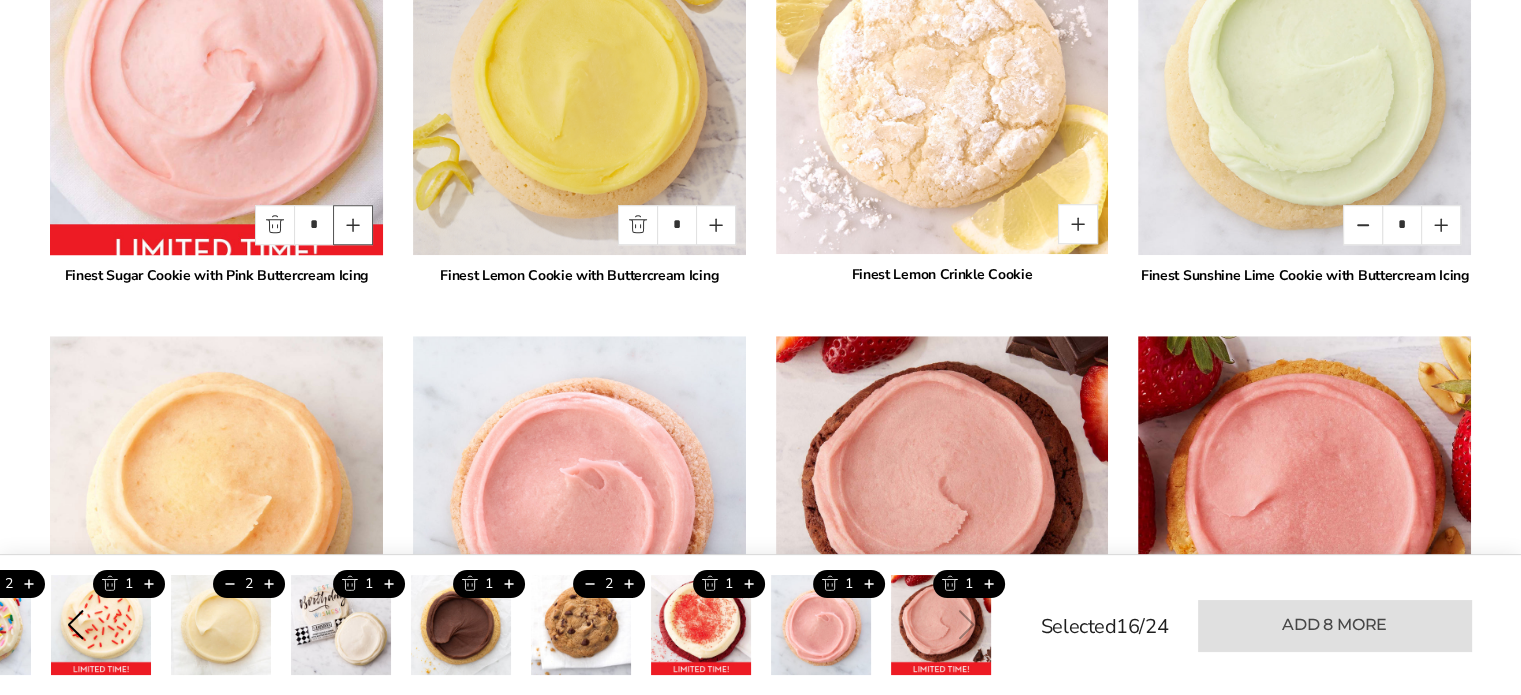 click at bounding box center (353, 225) 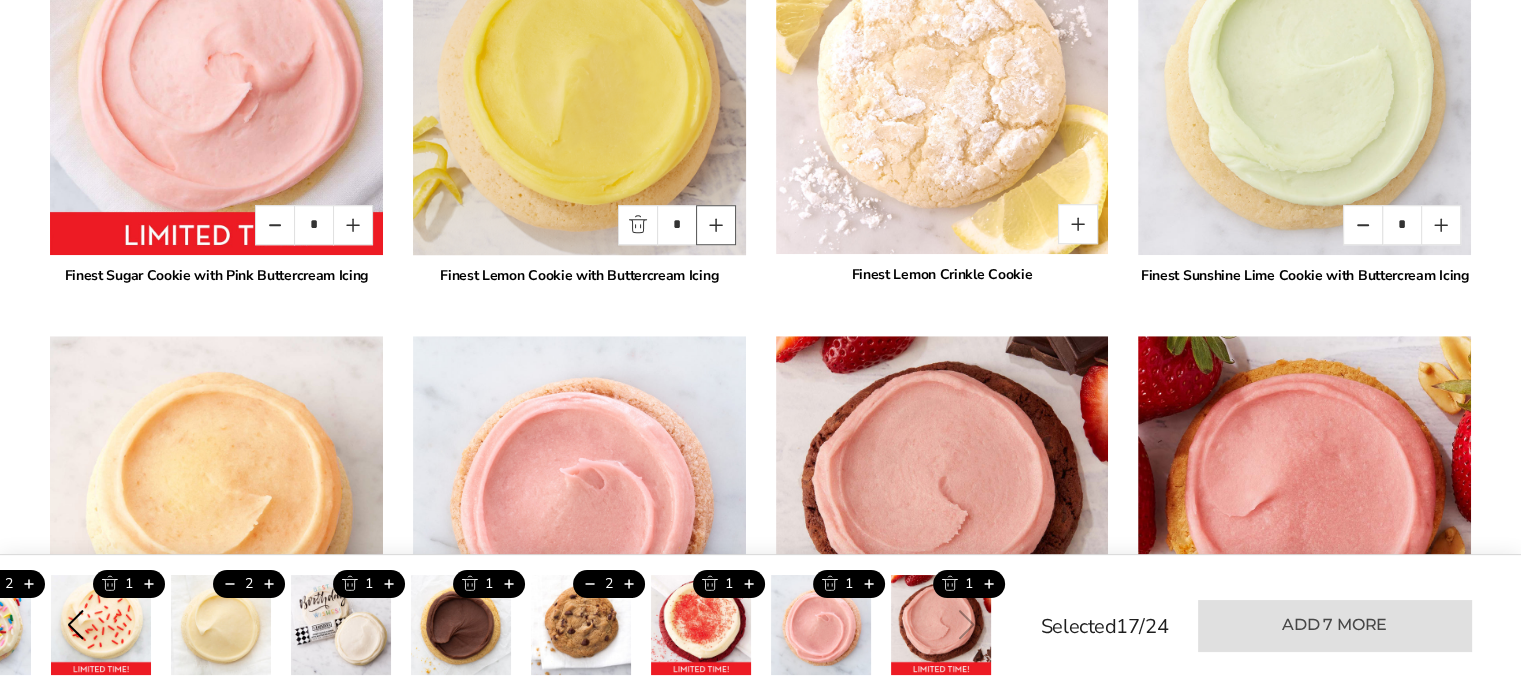 click at bounding box center (716, 225) 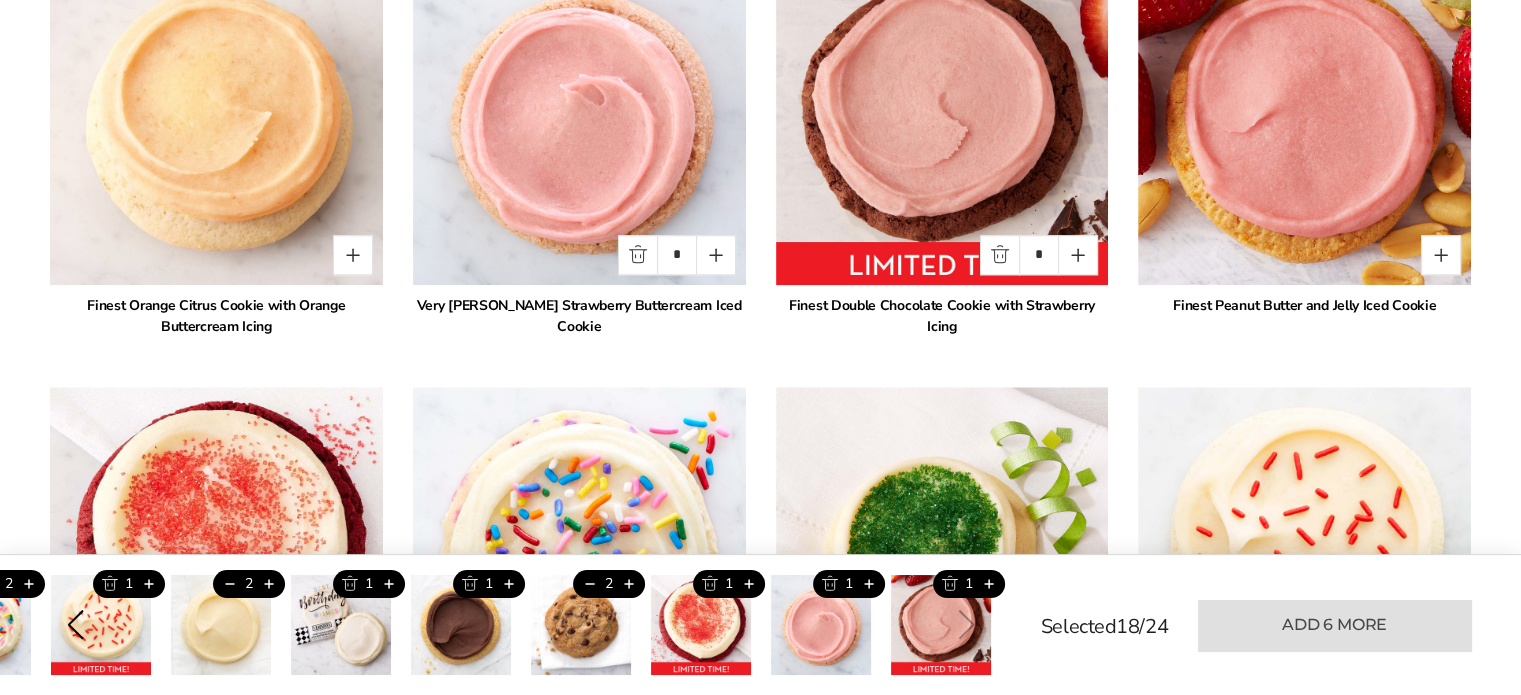 scroll, scrollTop: 1954, scrollLeft: 0, axis: vertical 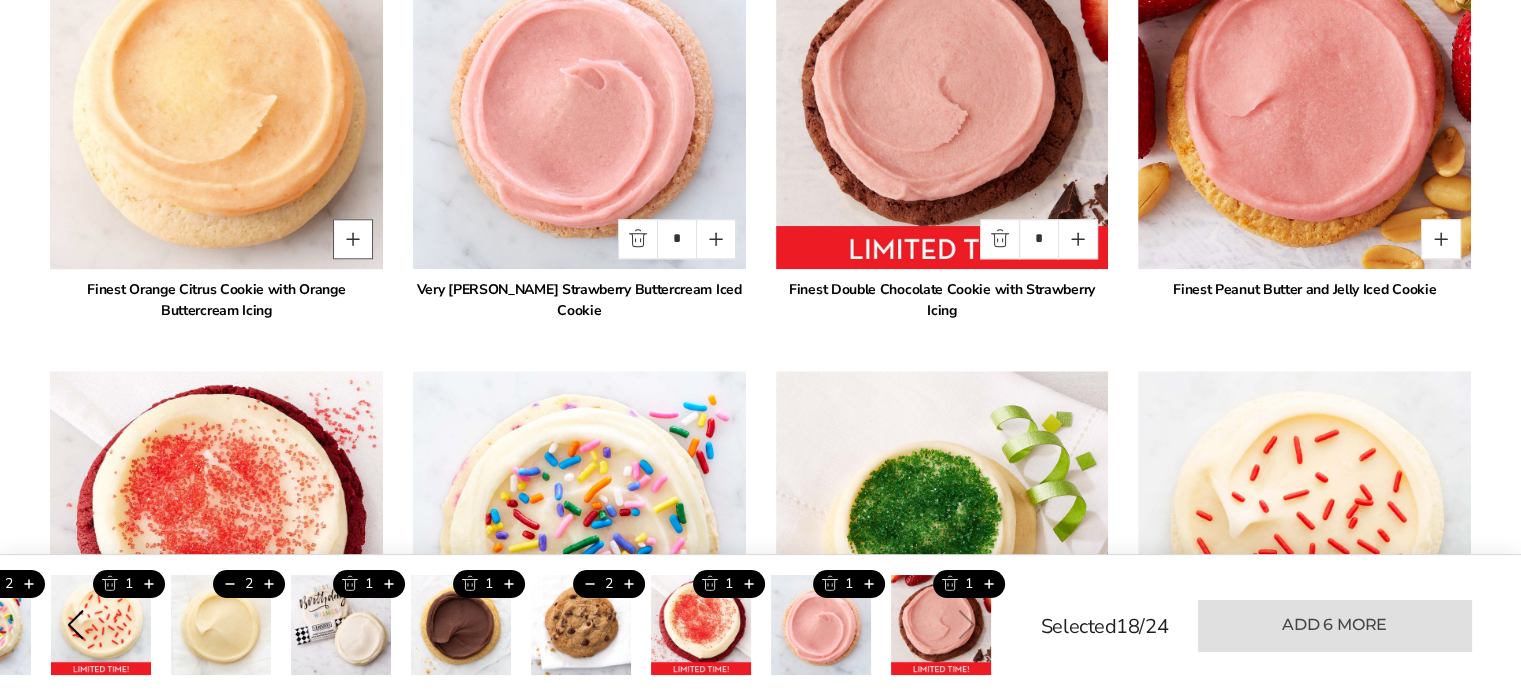 click at bounding box center [353, 239] 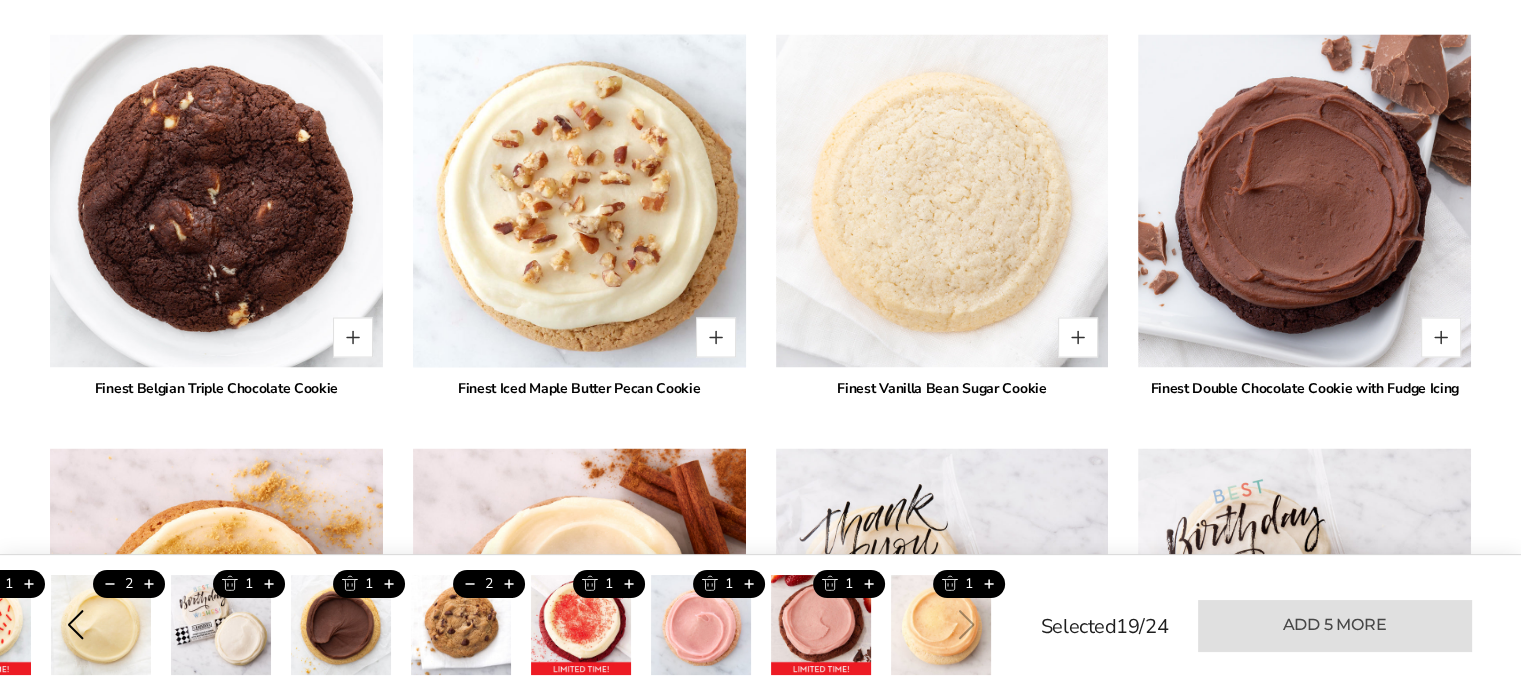 scroll, scrollTop: 3554, scrollLeft: 0, axis: vertical 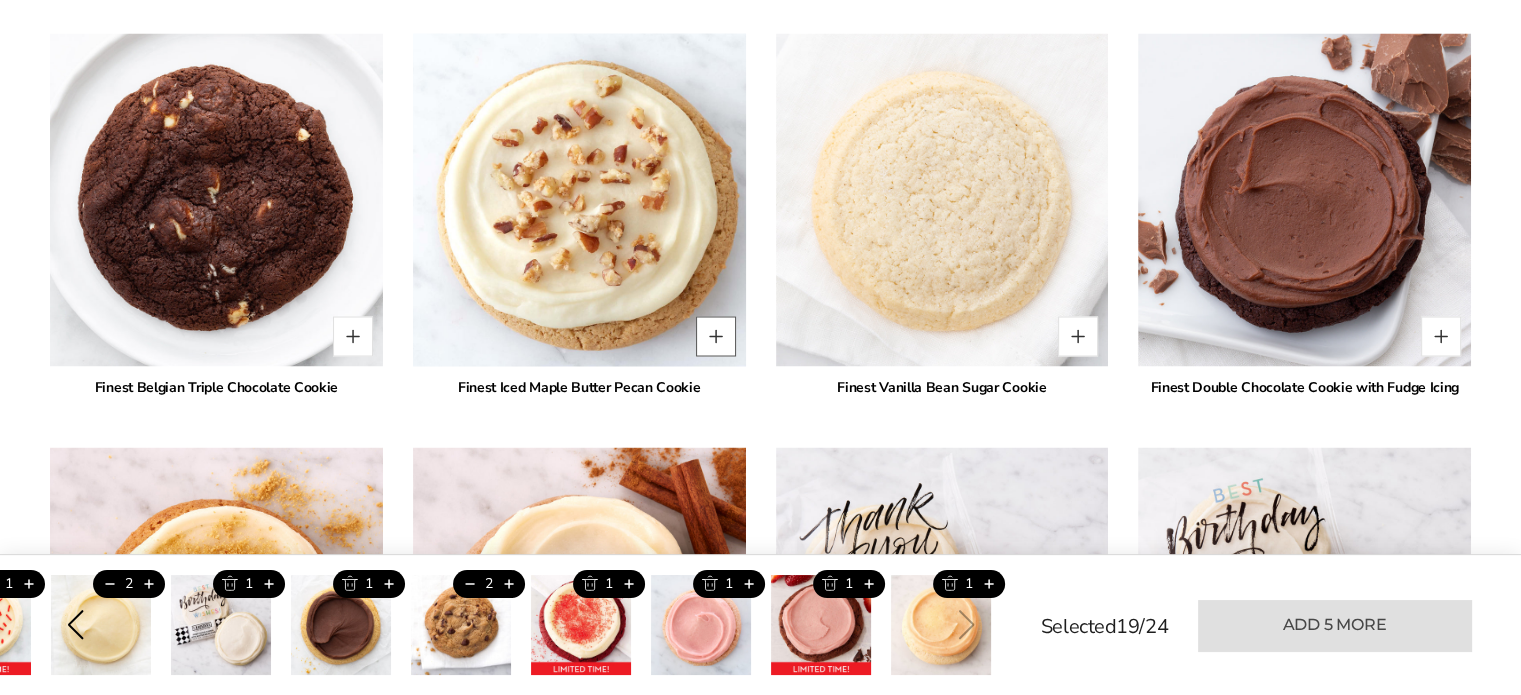 click at bounding box center [716, 336] 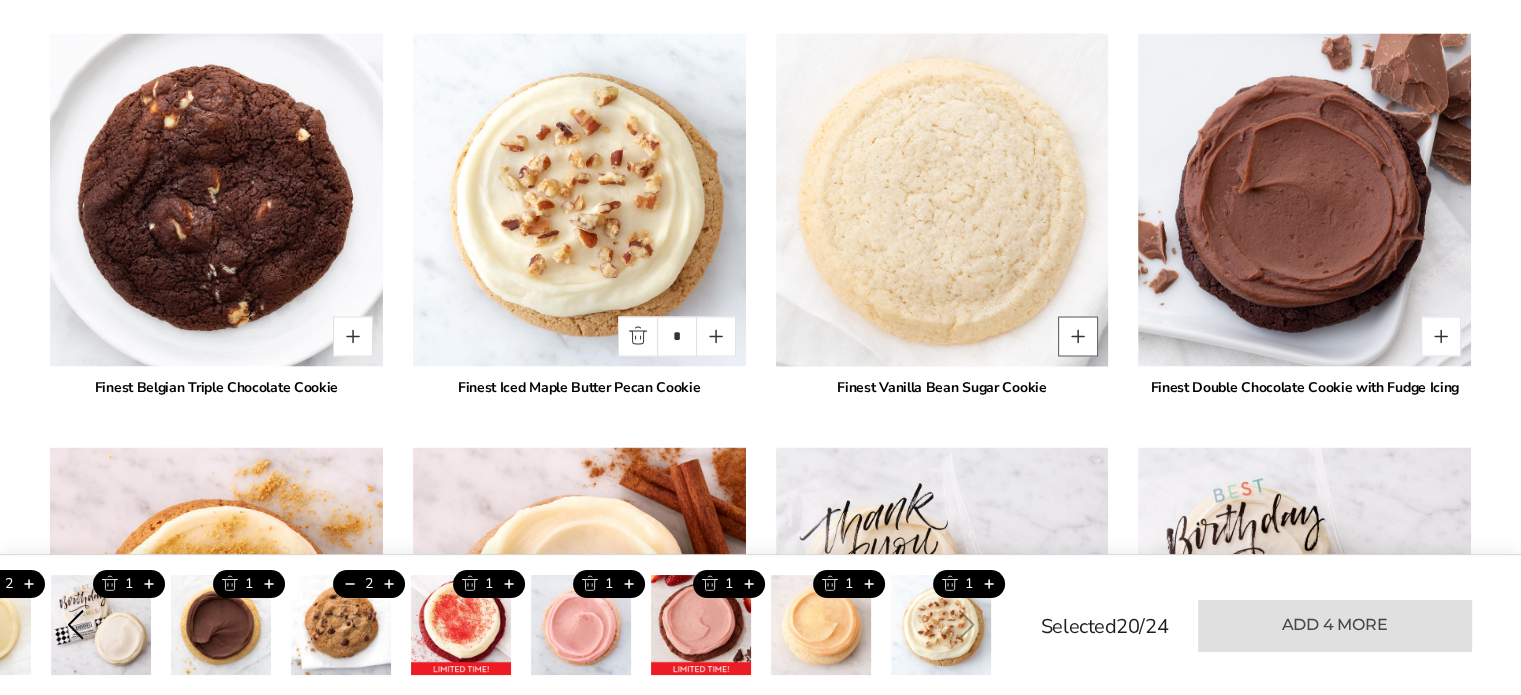 click at bounding box center [1078, 336] 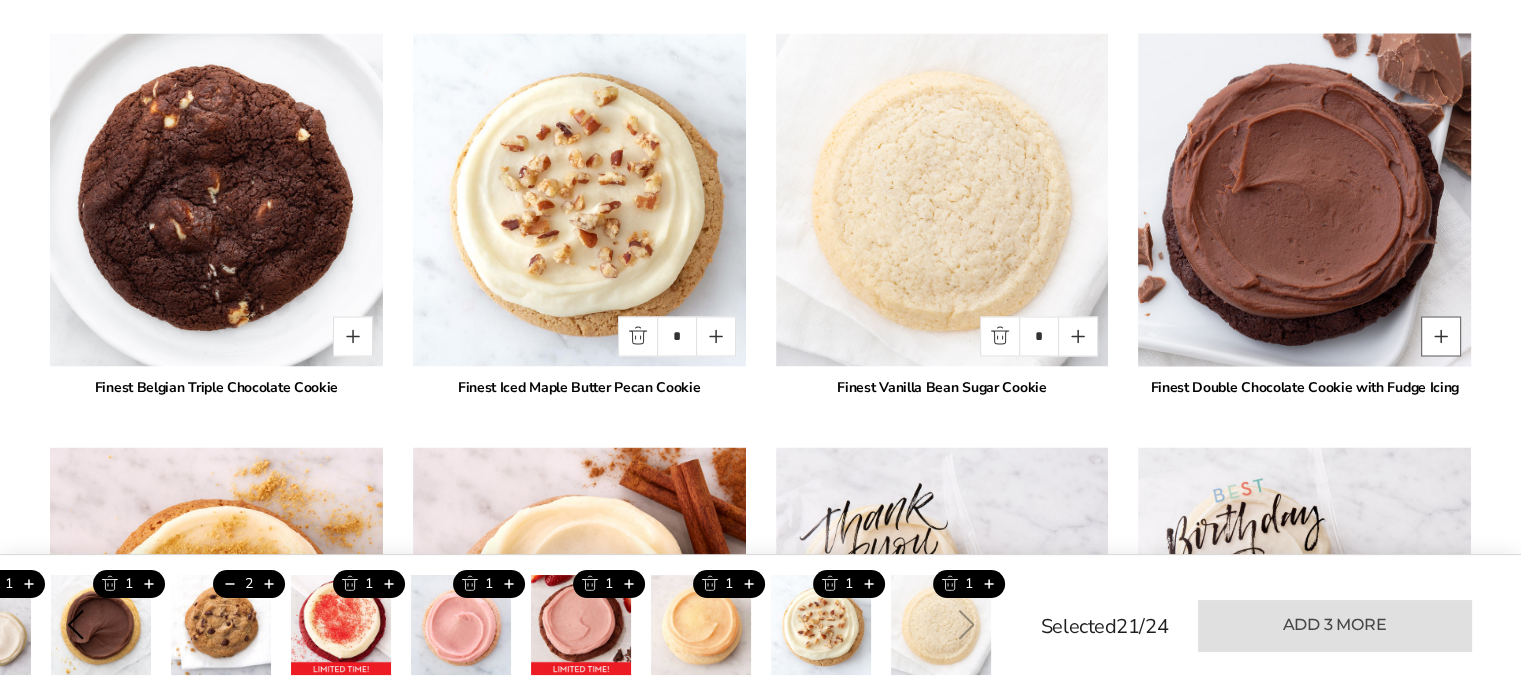 click at bounding box center [1441, 336] 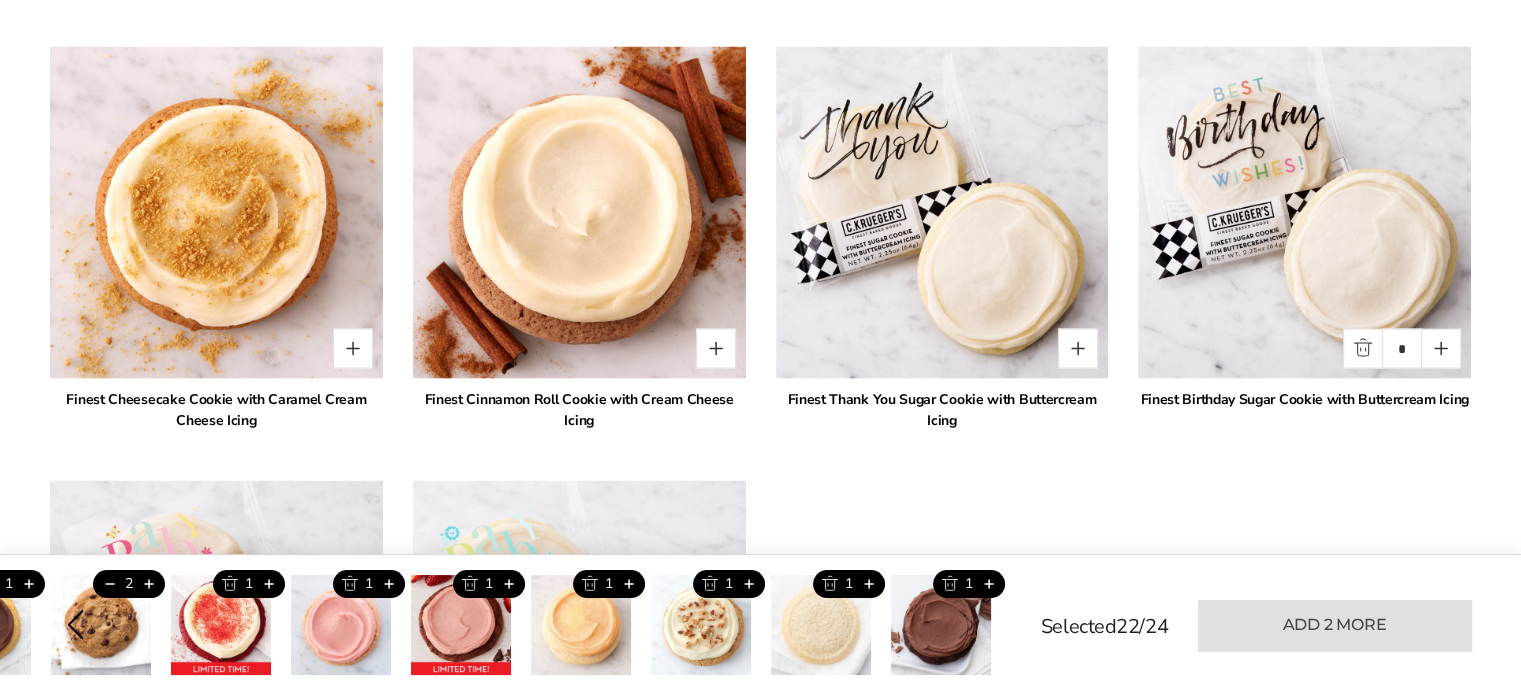 scroll, scrollTop: 4054, scrollLeft: 0, axis: vertical 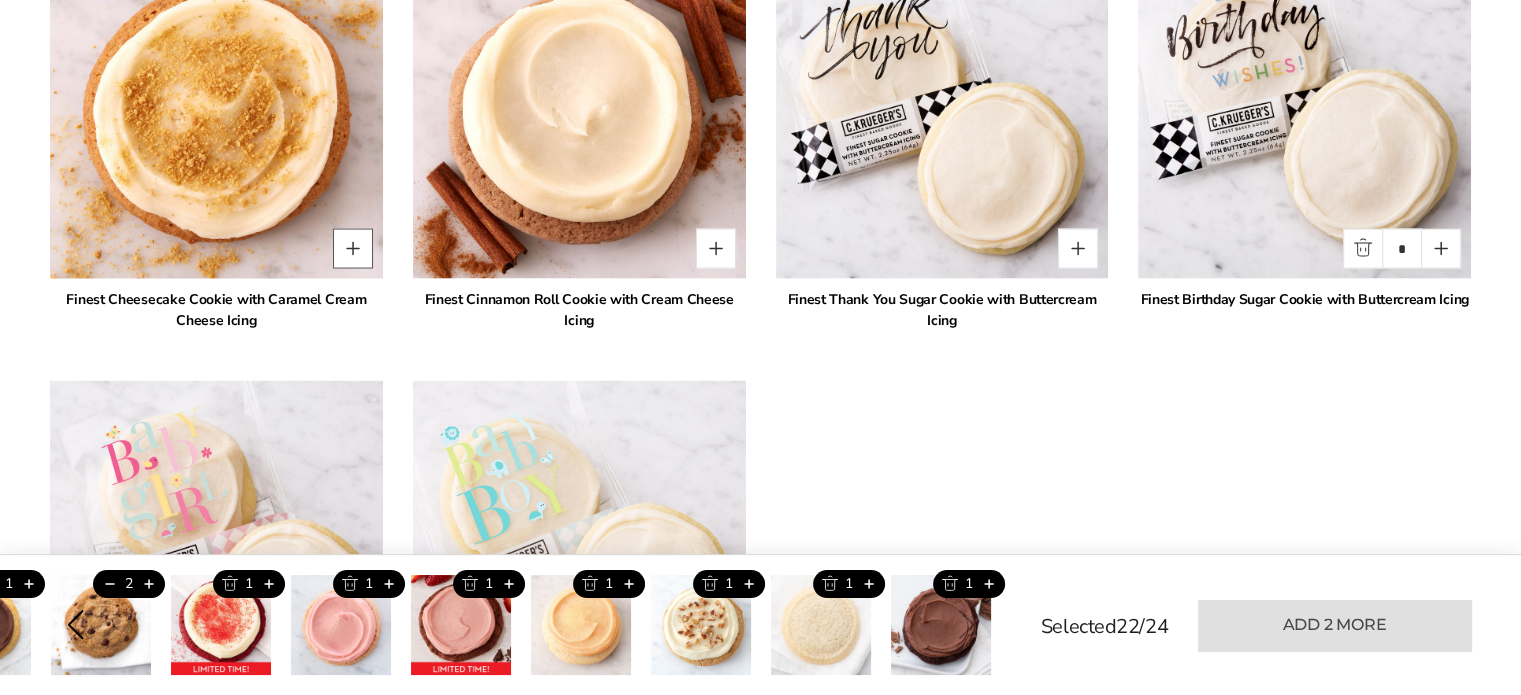 click at bounding box center (353, 249) 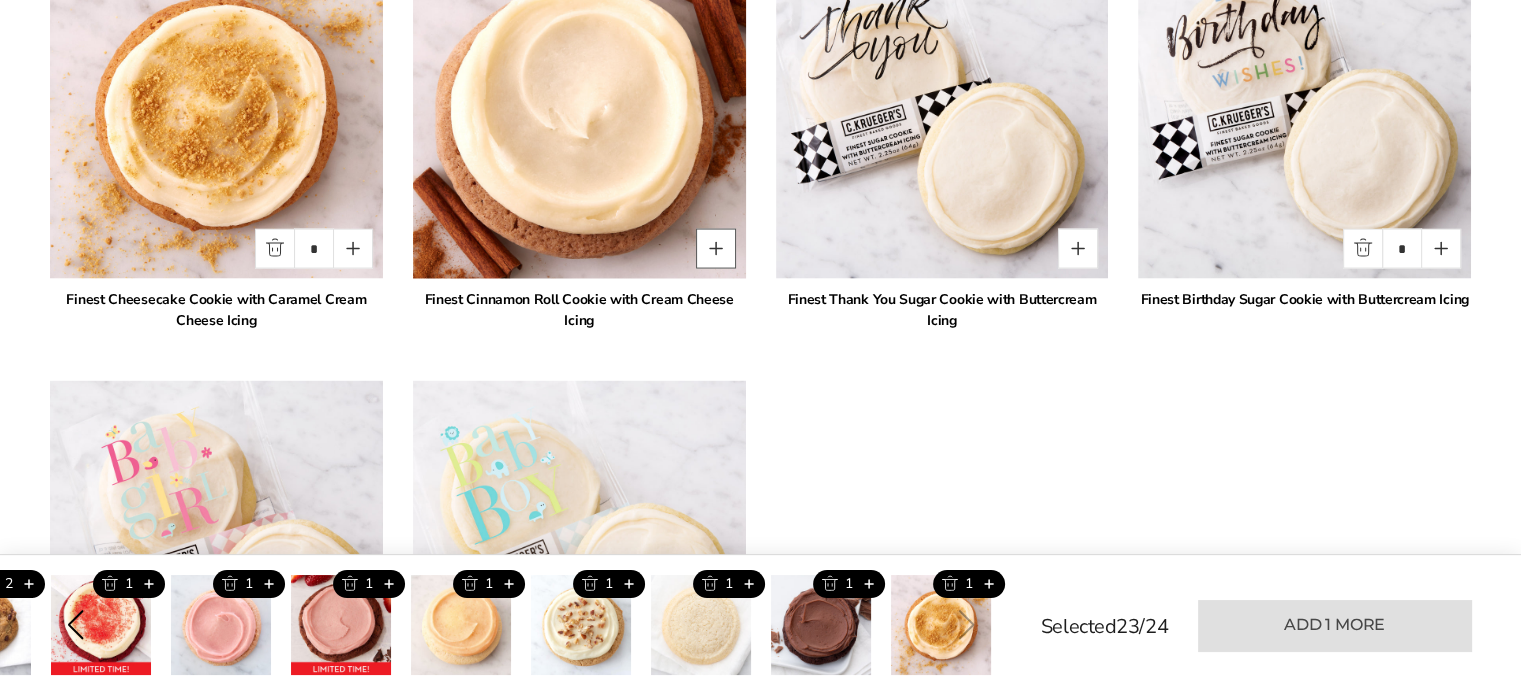 click at bounding box center (716, 249) 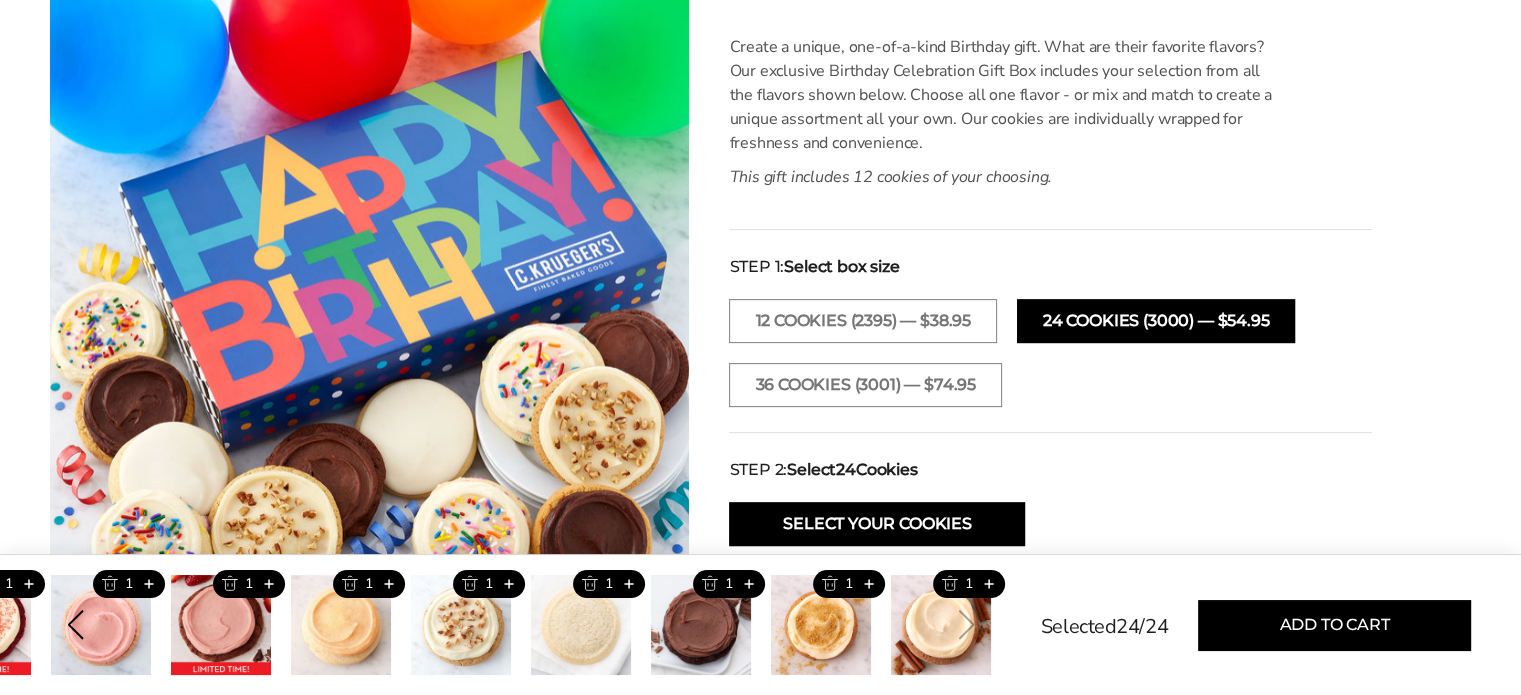 scroll, scrollTop: 754, scrollLeft: 0, axis: vertical 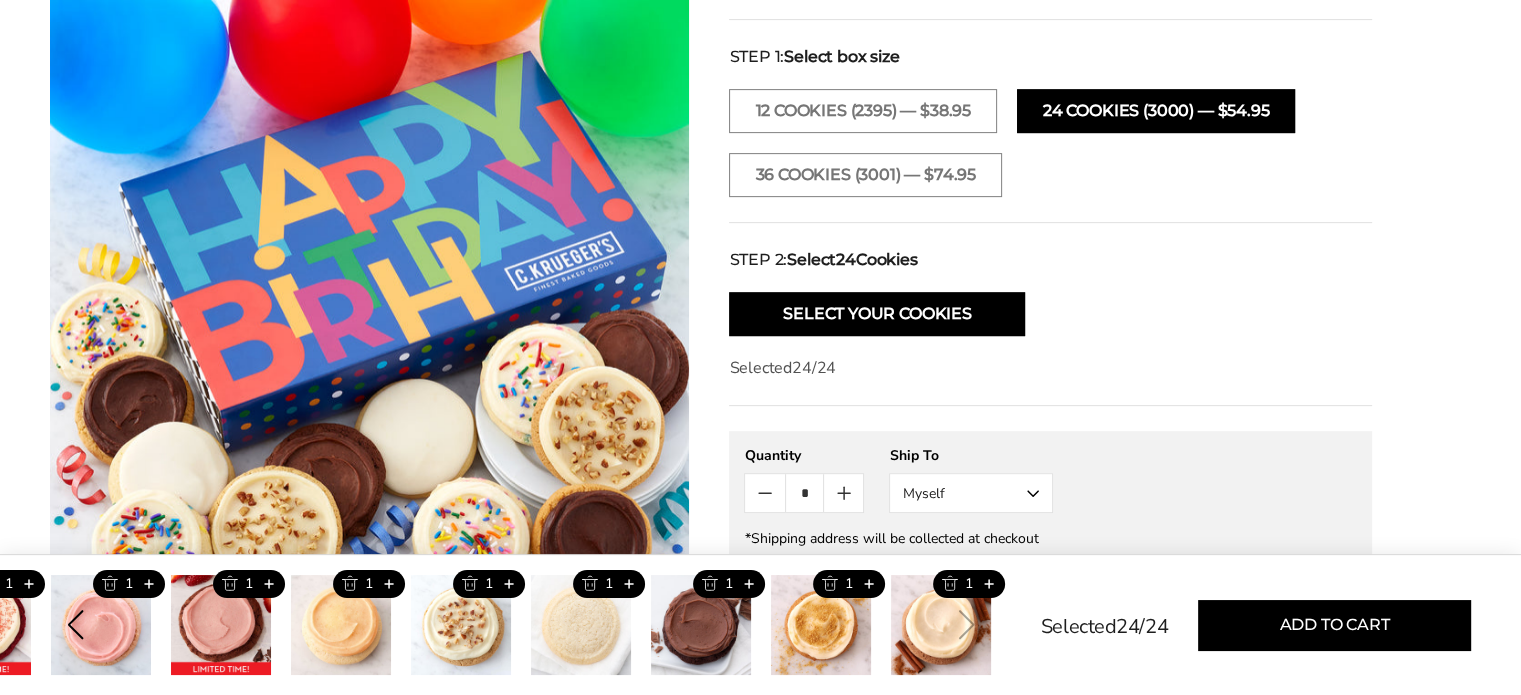 click on "Myself" at bounding box center [971, 493] 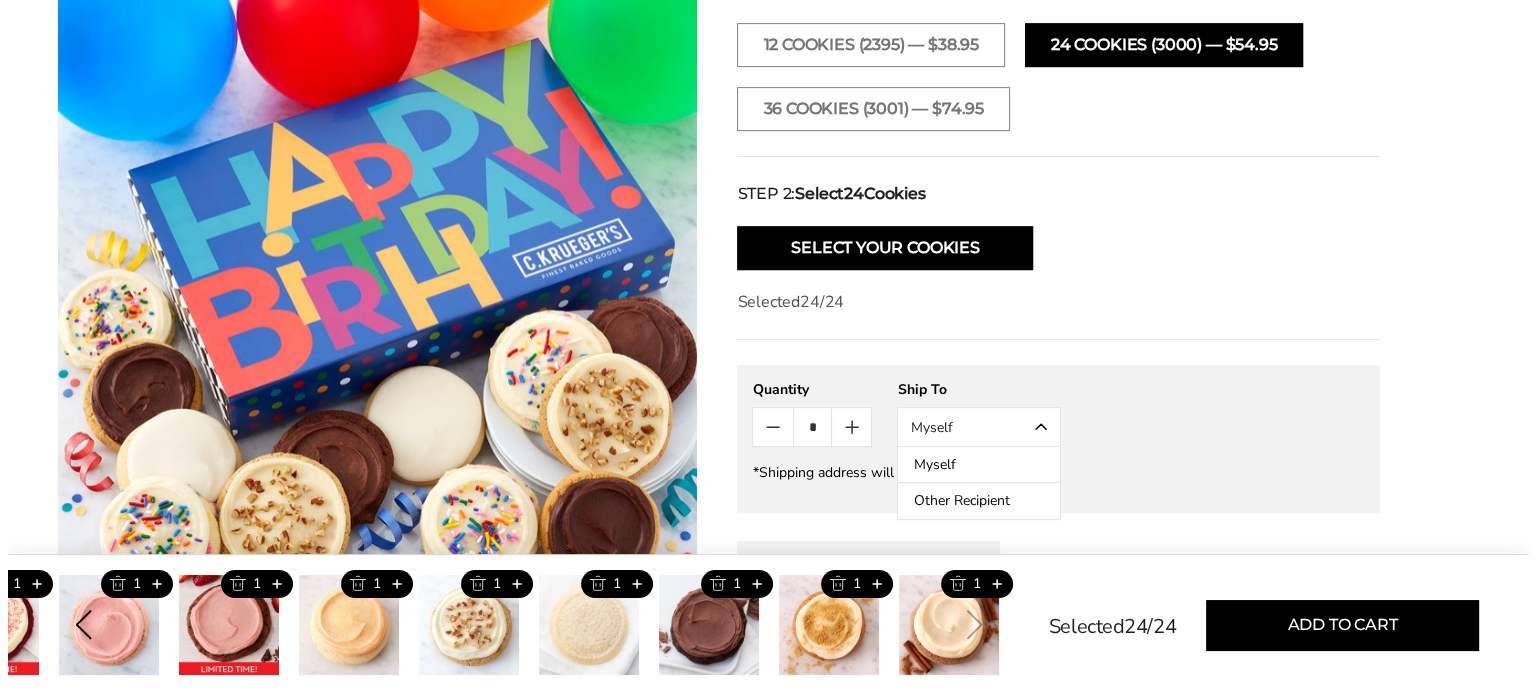 scroll, scrollTop: 954, scrollLeft: 0, axis: vertical 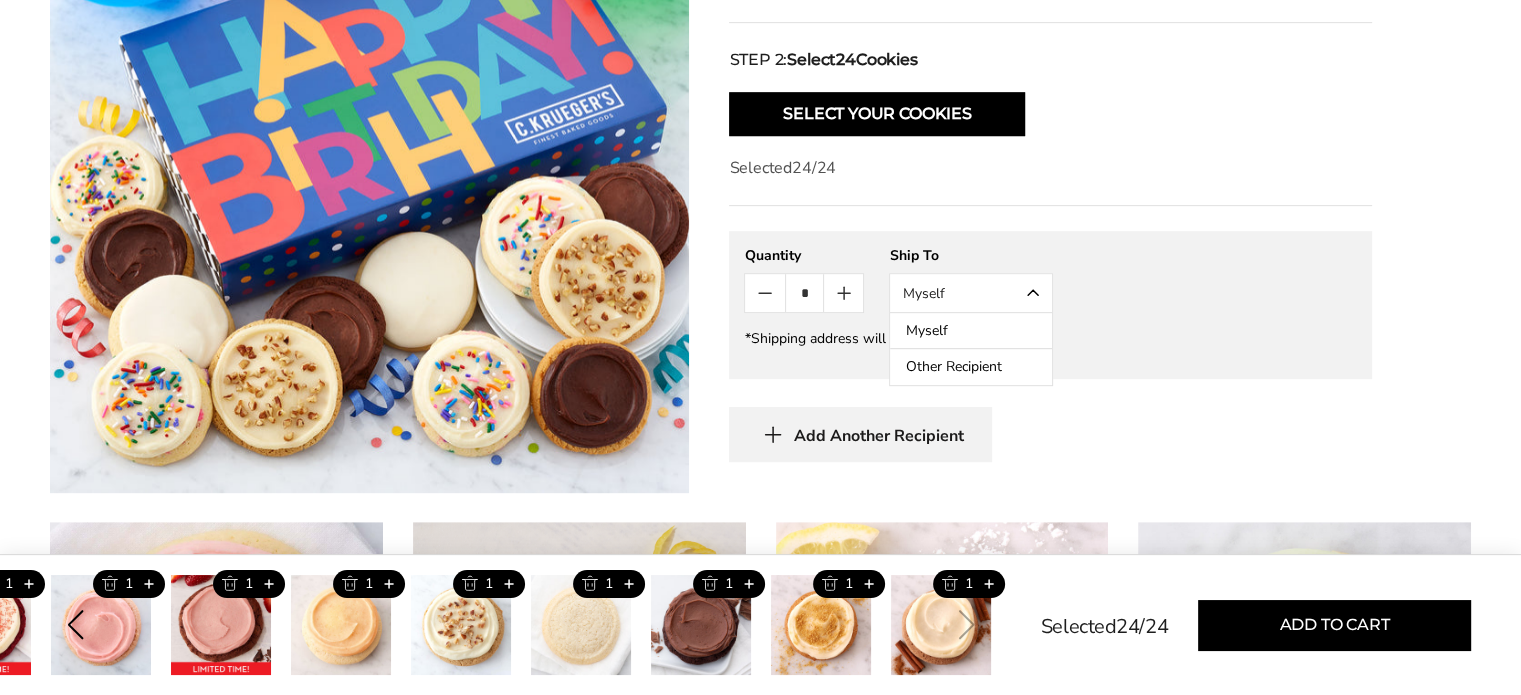 click on "Other Recipient" at bounding box center [971, 367] 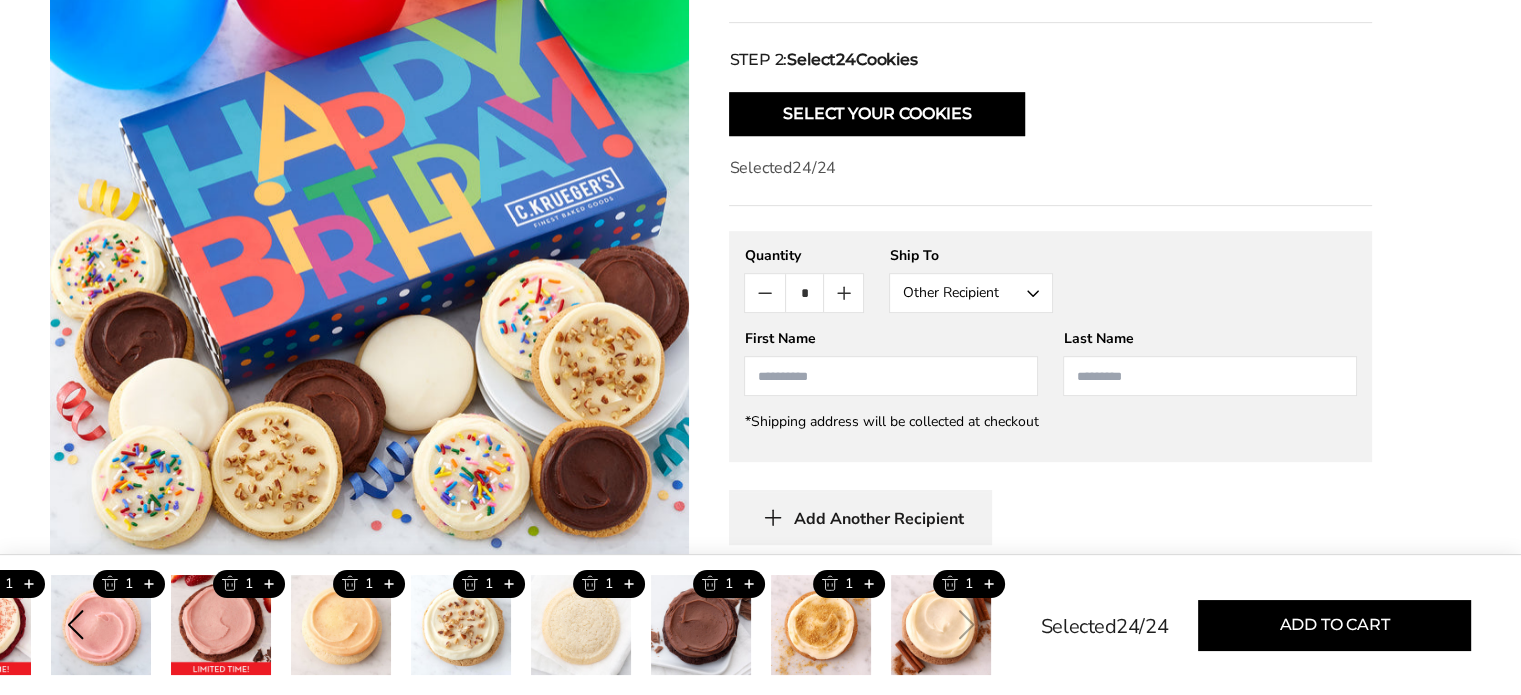 click at bounding box center (891, 376) 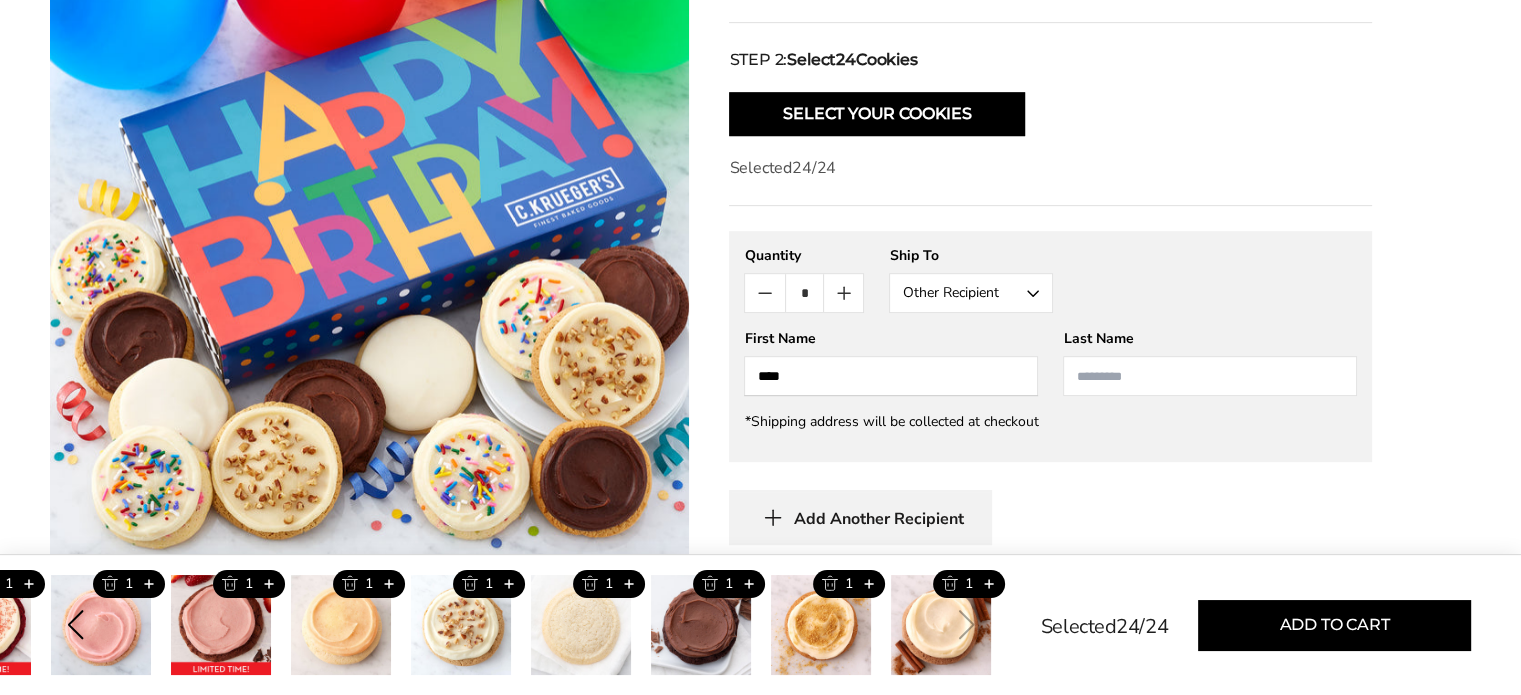 type on "****" 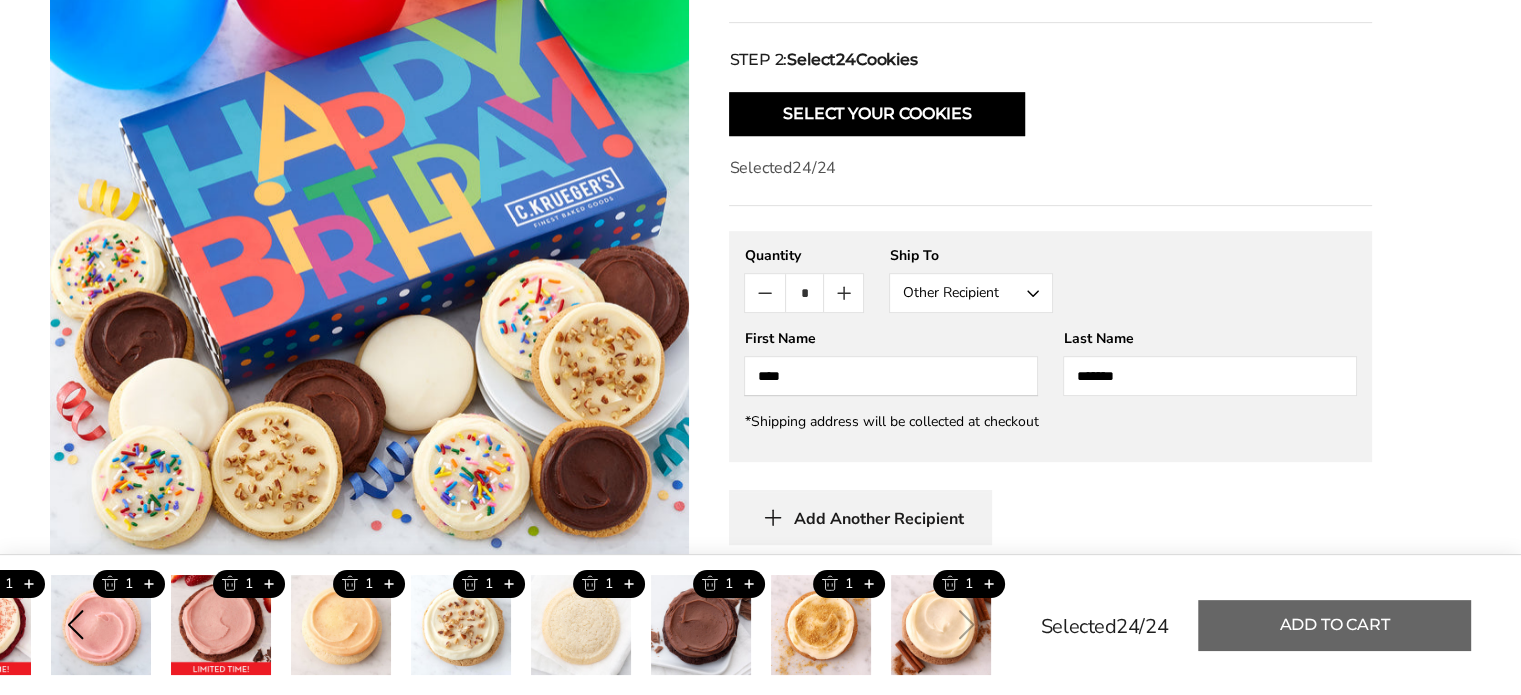 type on "*******" 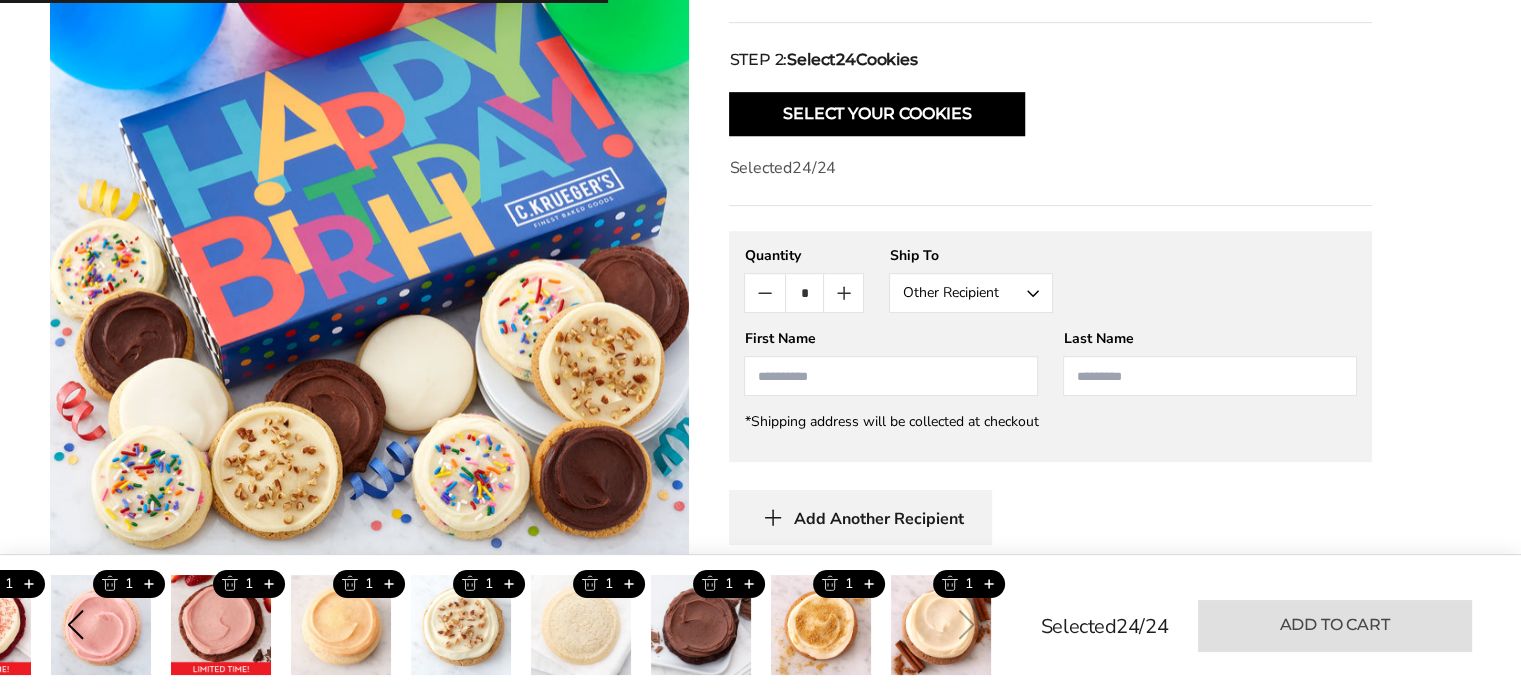 type on "*" 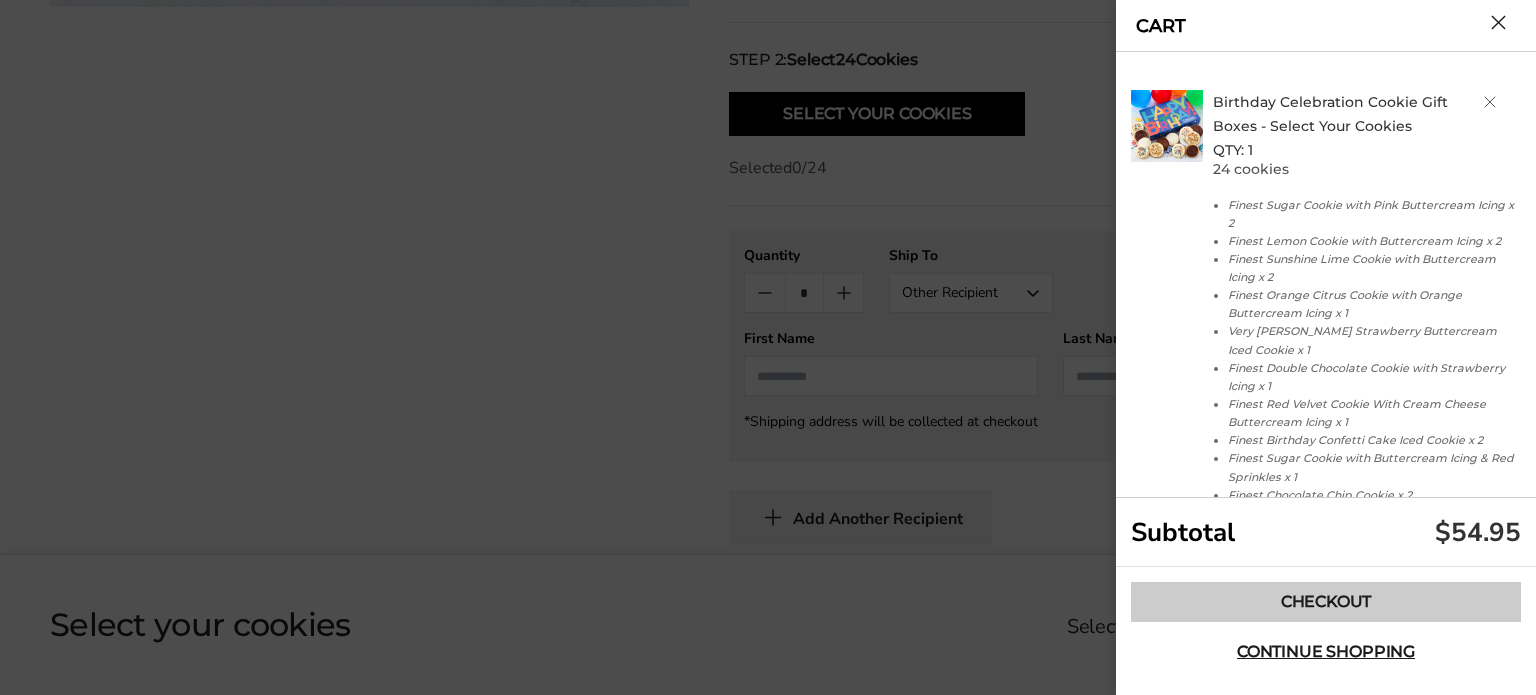 click on "Checkout" at bounding box center (1326, 602) 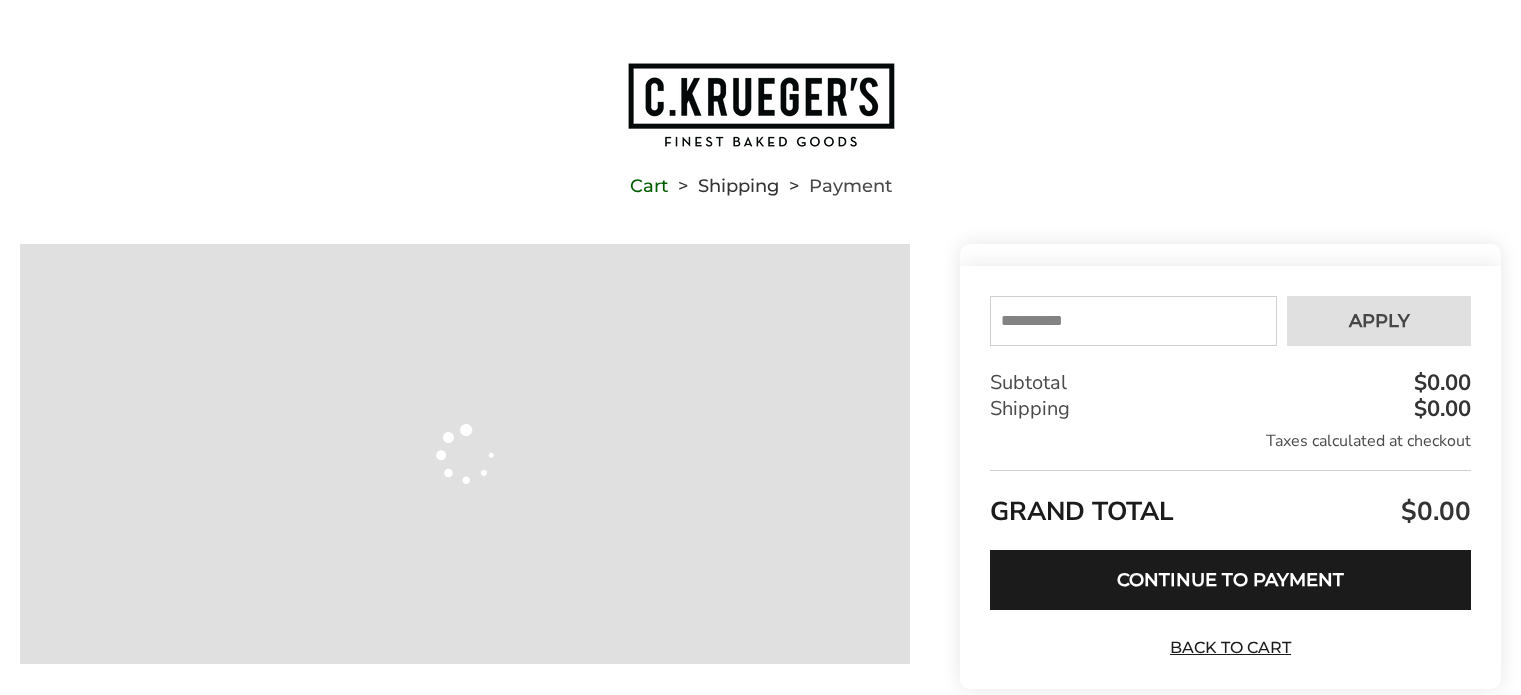 scroll, scrollTop: 0, scrollLeft: 0, axis: both 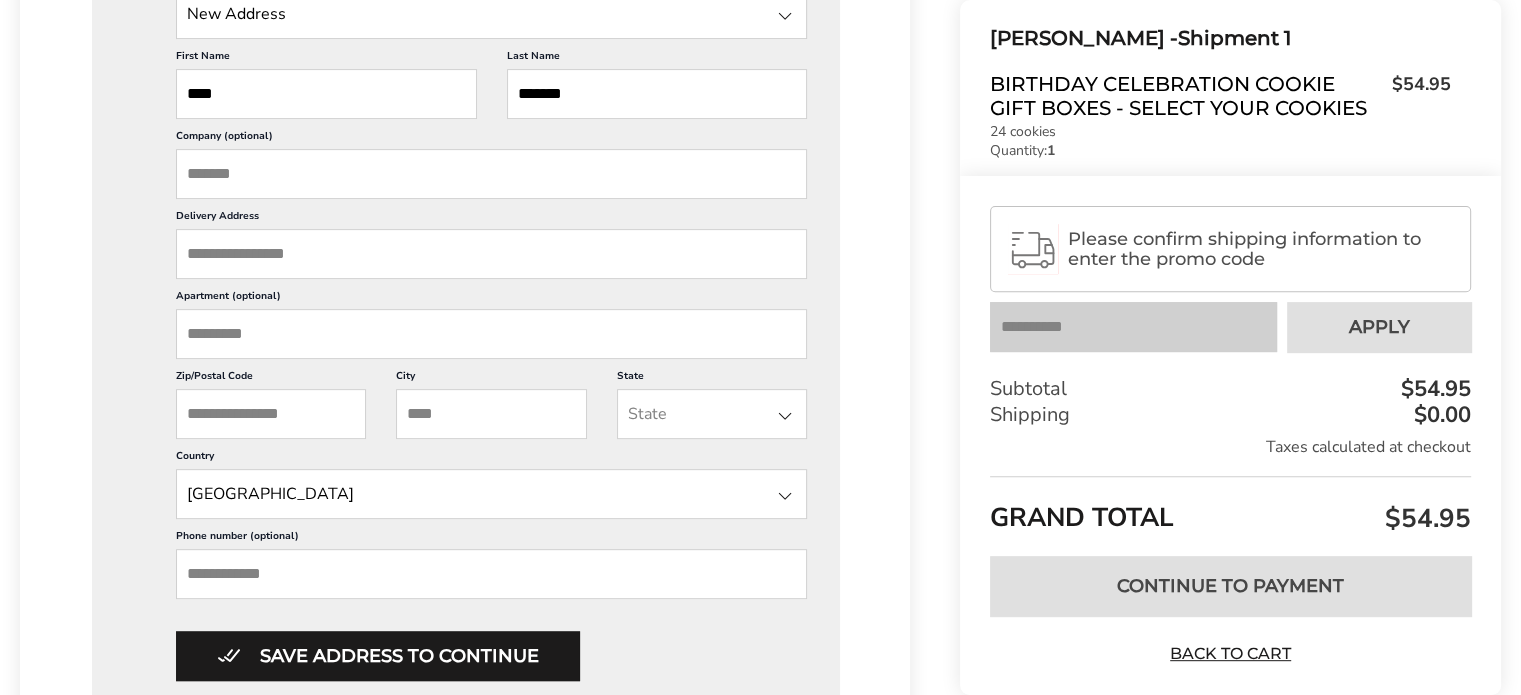 click on "Delivery Address" at bounding box center (491, 254) 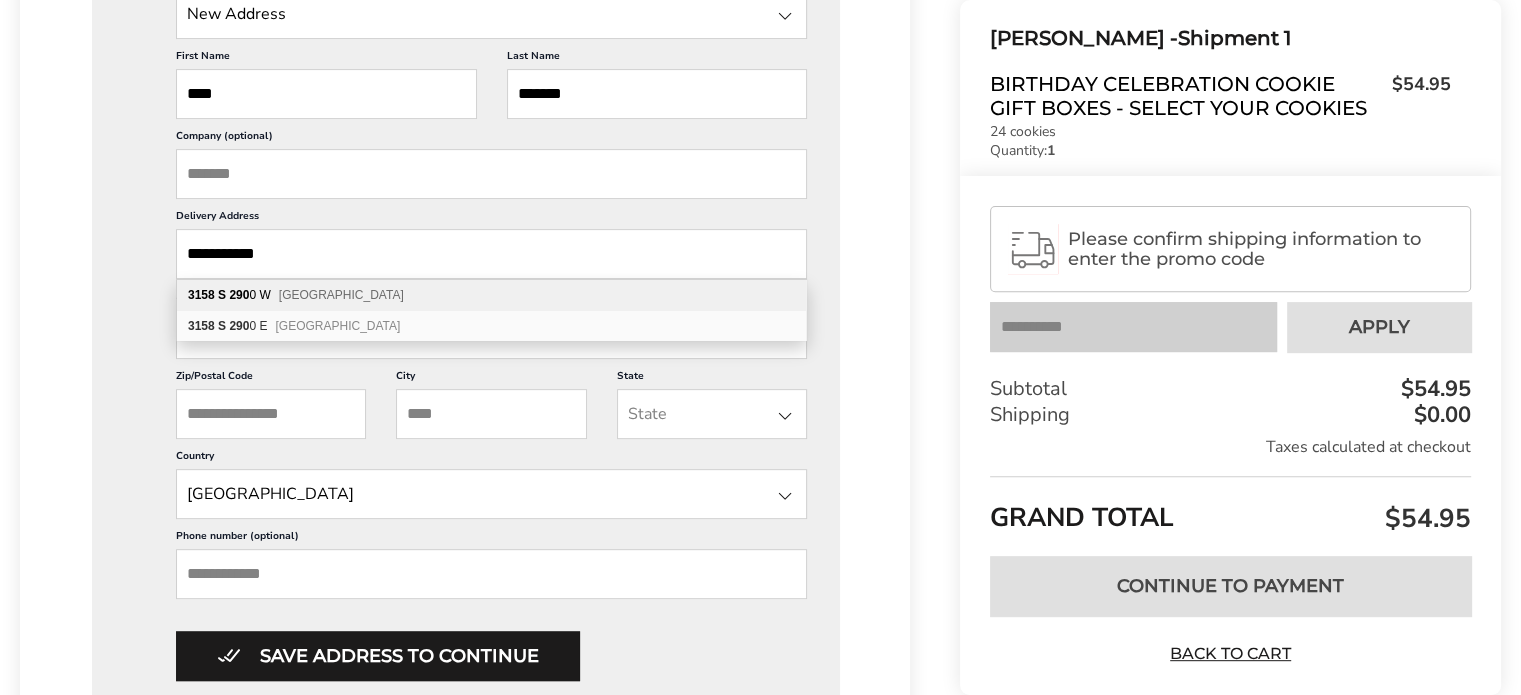 click on "[STREET_ADDRESS]" at bounding box center (491, 295) 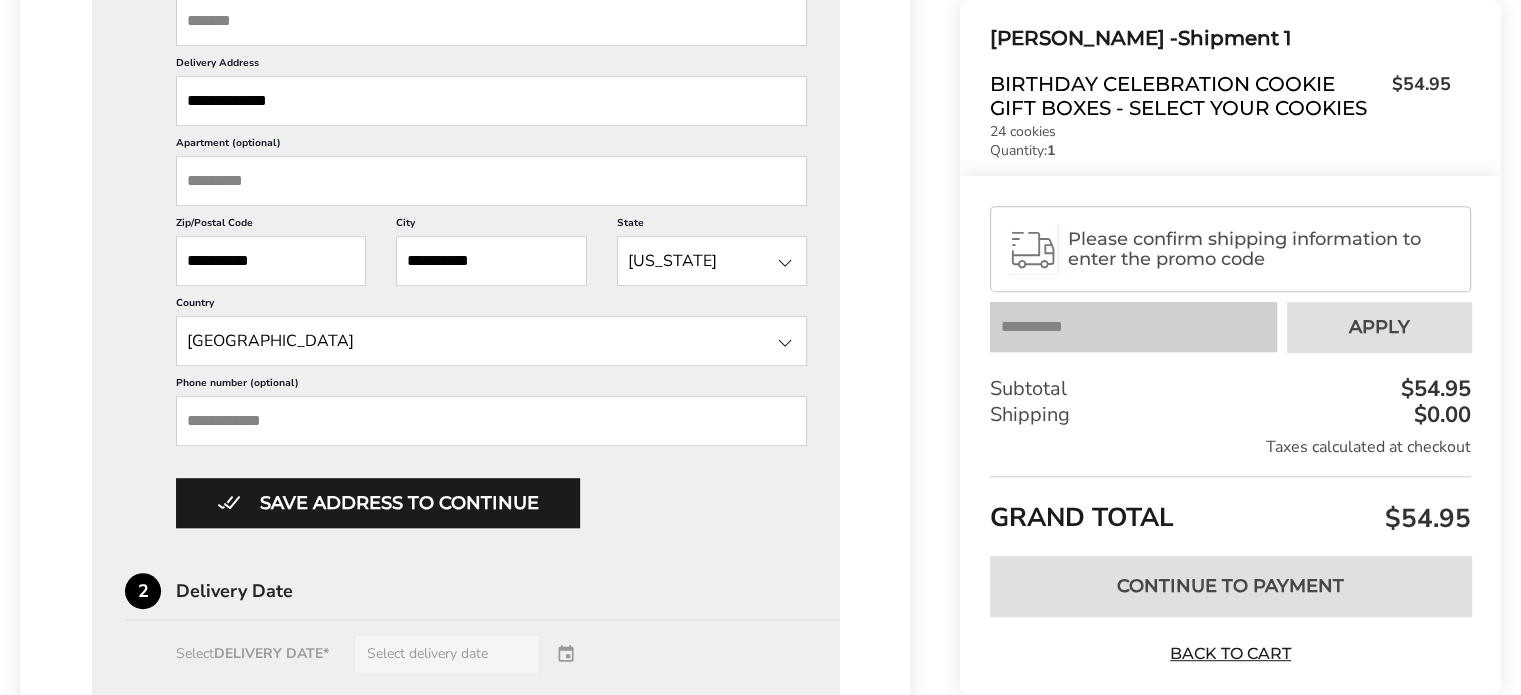 scroll, scrollTop: 900, scrollLeft: 0, axis: vertical 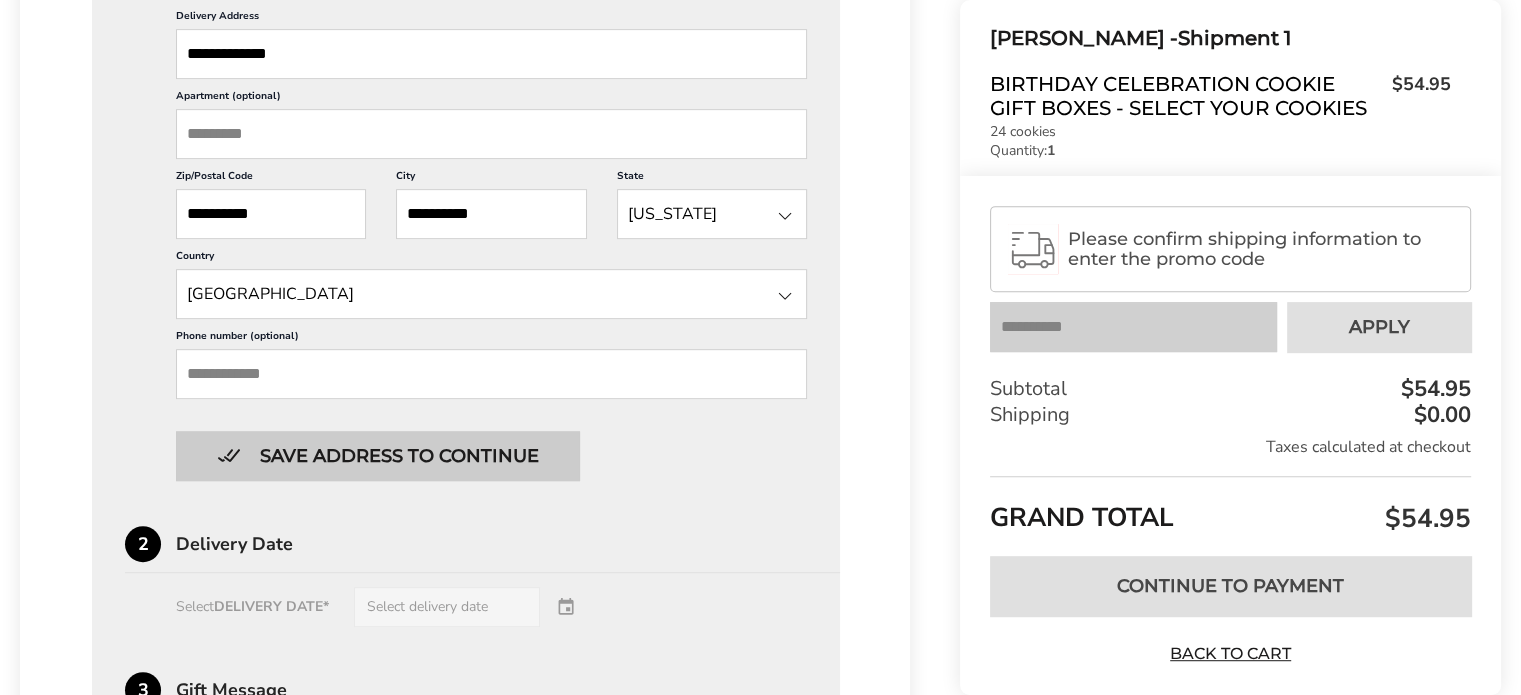 click on "Save address to continue" at bounding box center (378, 456) 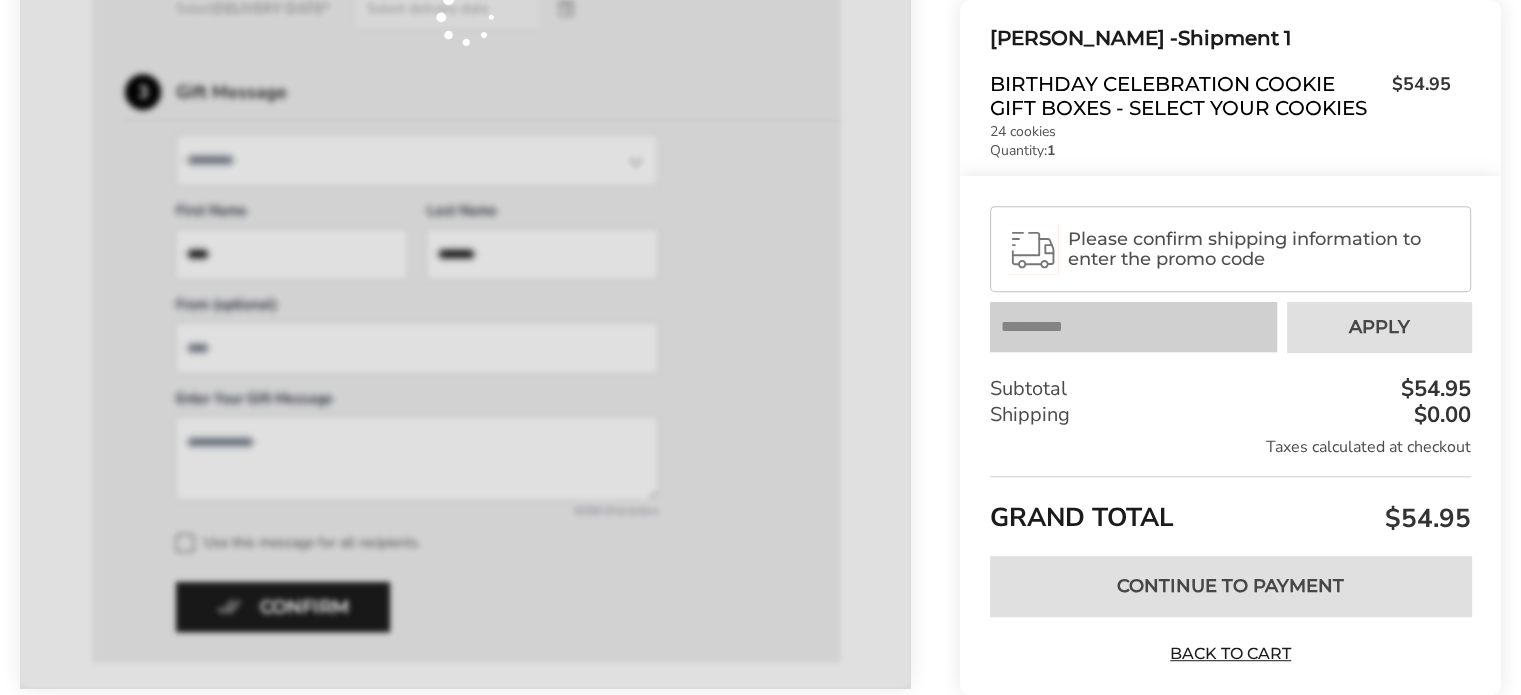 scroll, scrollTop: 1020, scrollLeft: 0, axis: vertical 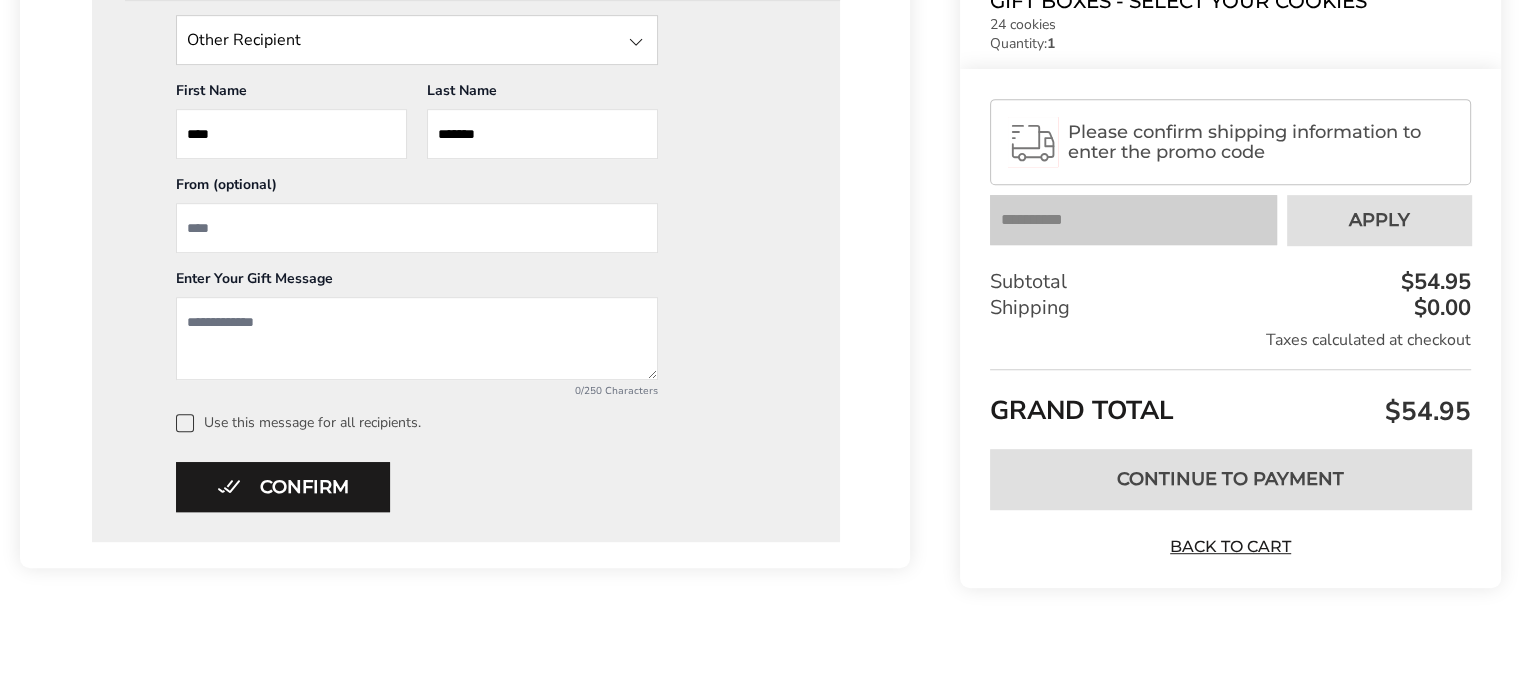 click at bounding box center (417, 338) 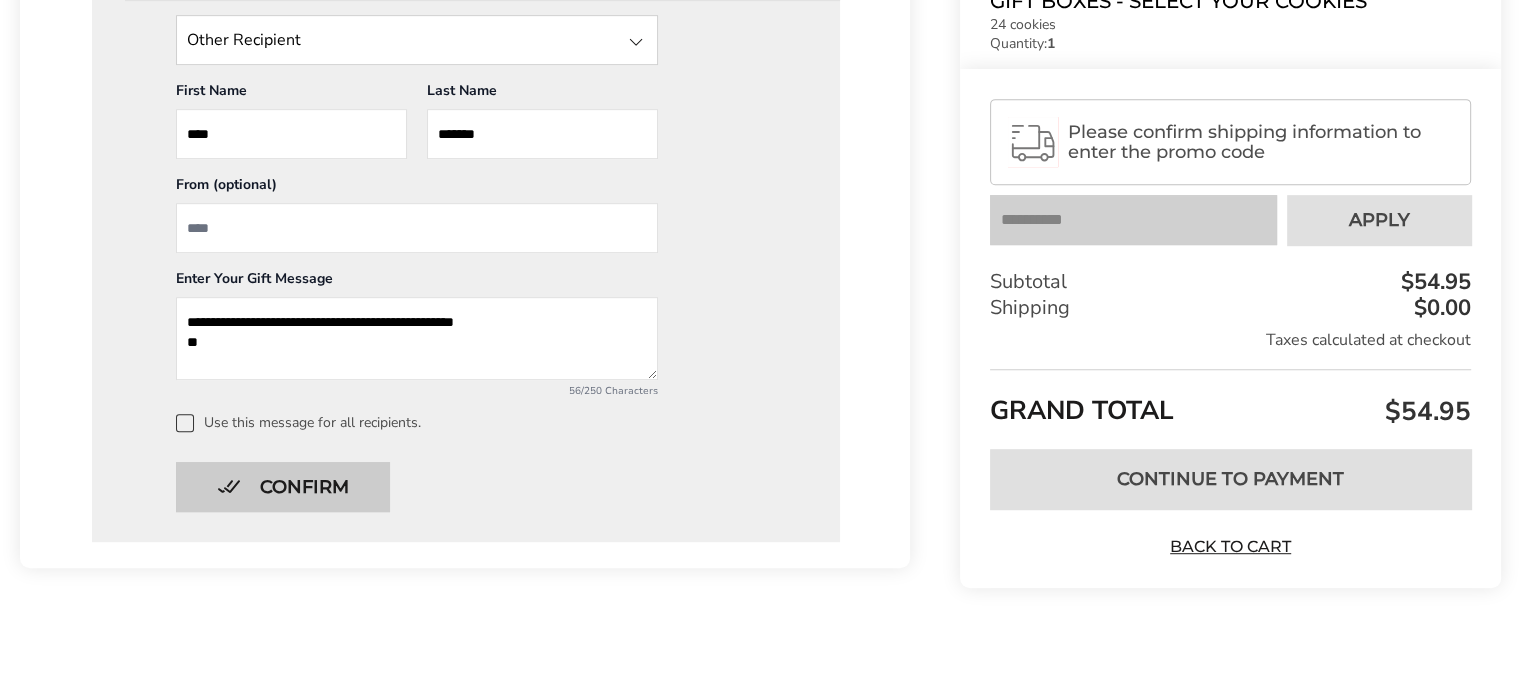 type on "**********" 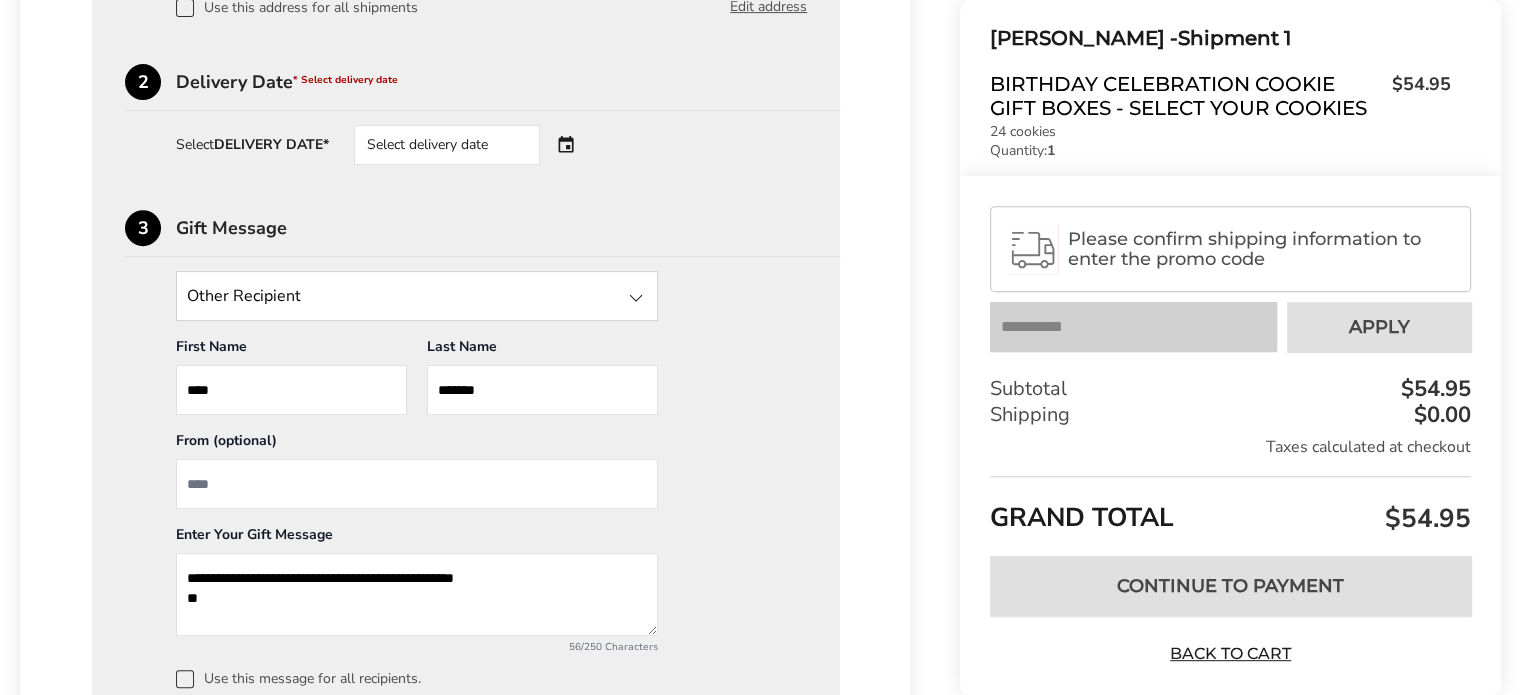 scroll, scrollTop: 720, scrollLeft: 0, axis: vertical 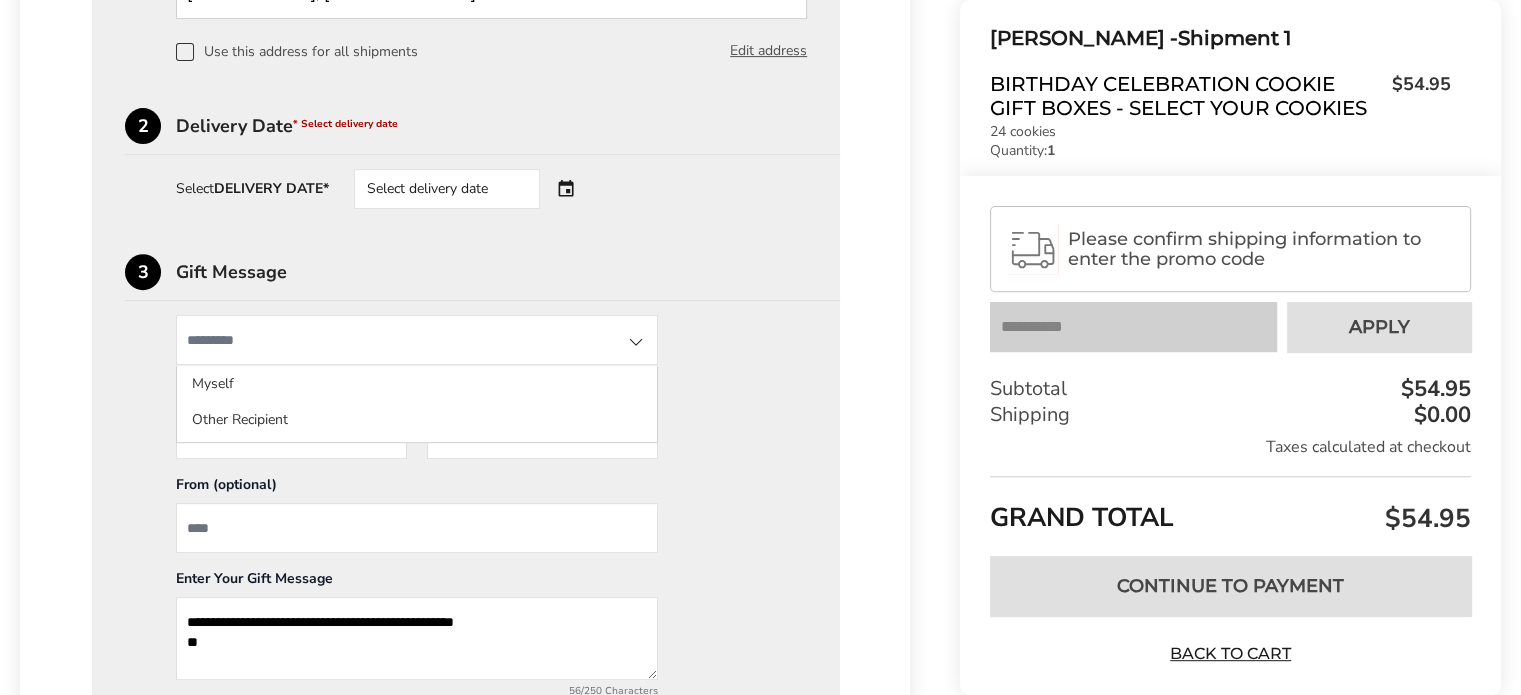 click at bounding box center (417, 340) 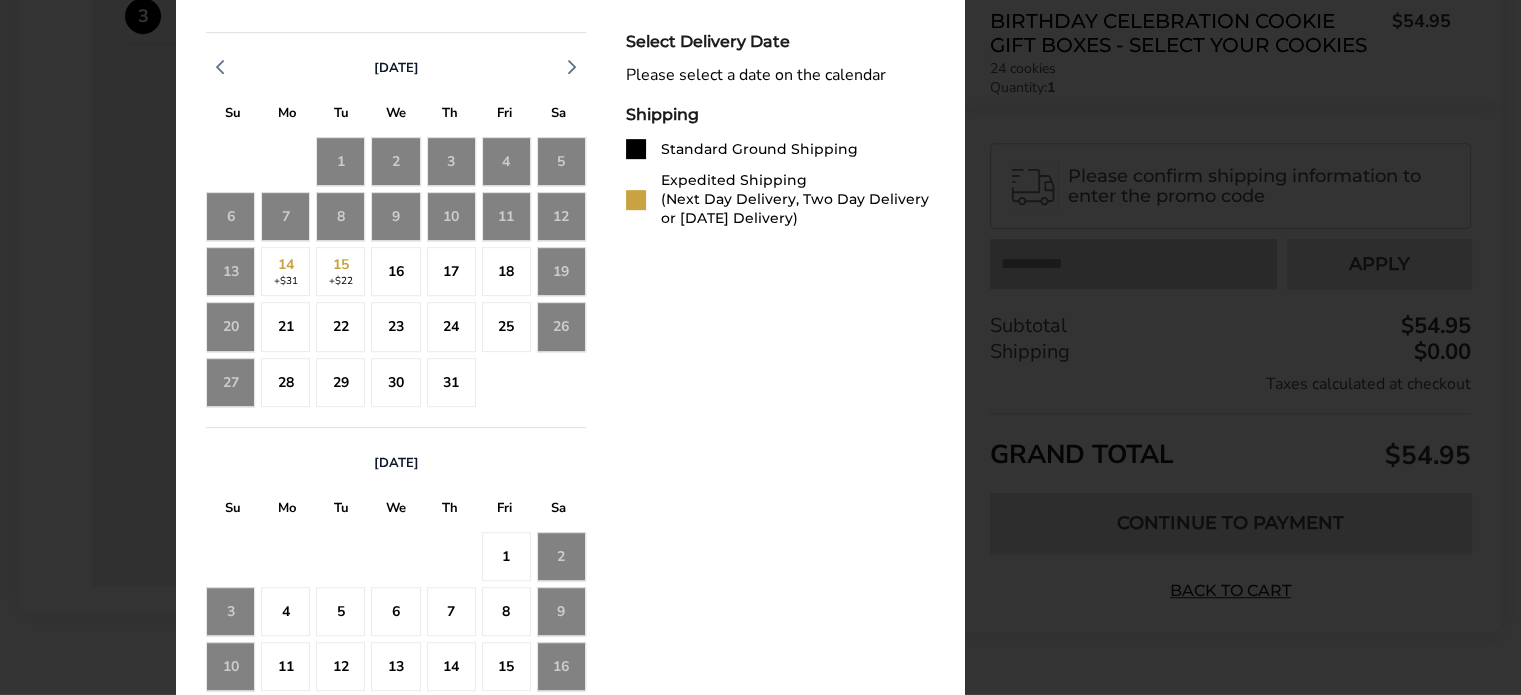 scroll, scrollTop: 720, scrollLeft: 0, axis: vertical 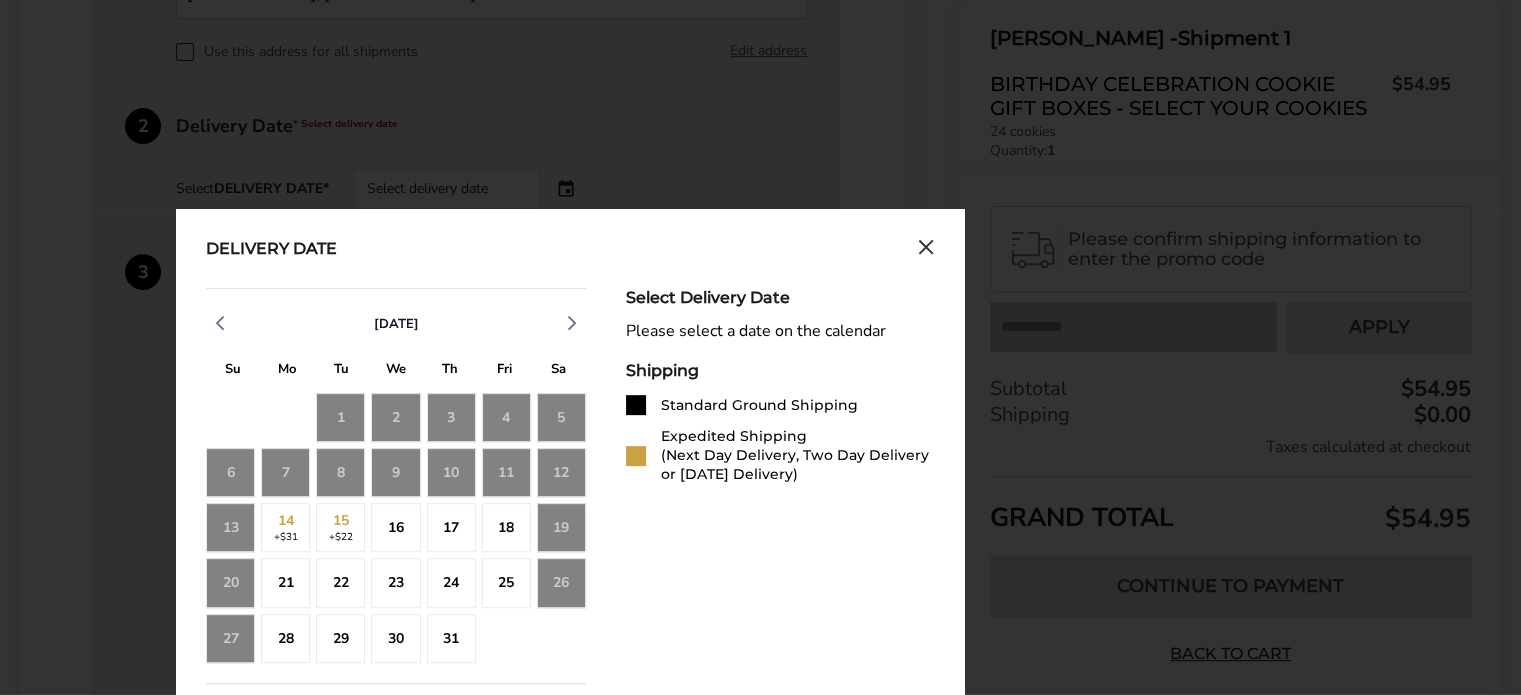 click on "Expedited Shipping  (Next Day Delivery, Two Day Delivery or [DATE] Delivery)" at bounding box center [797, 455] 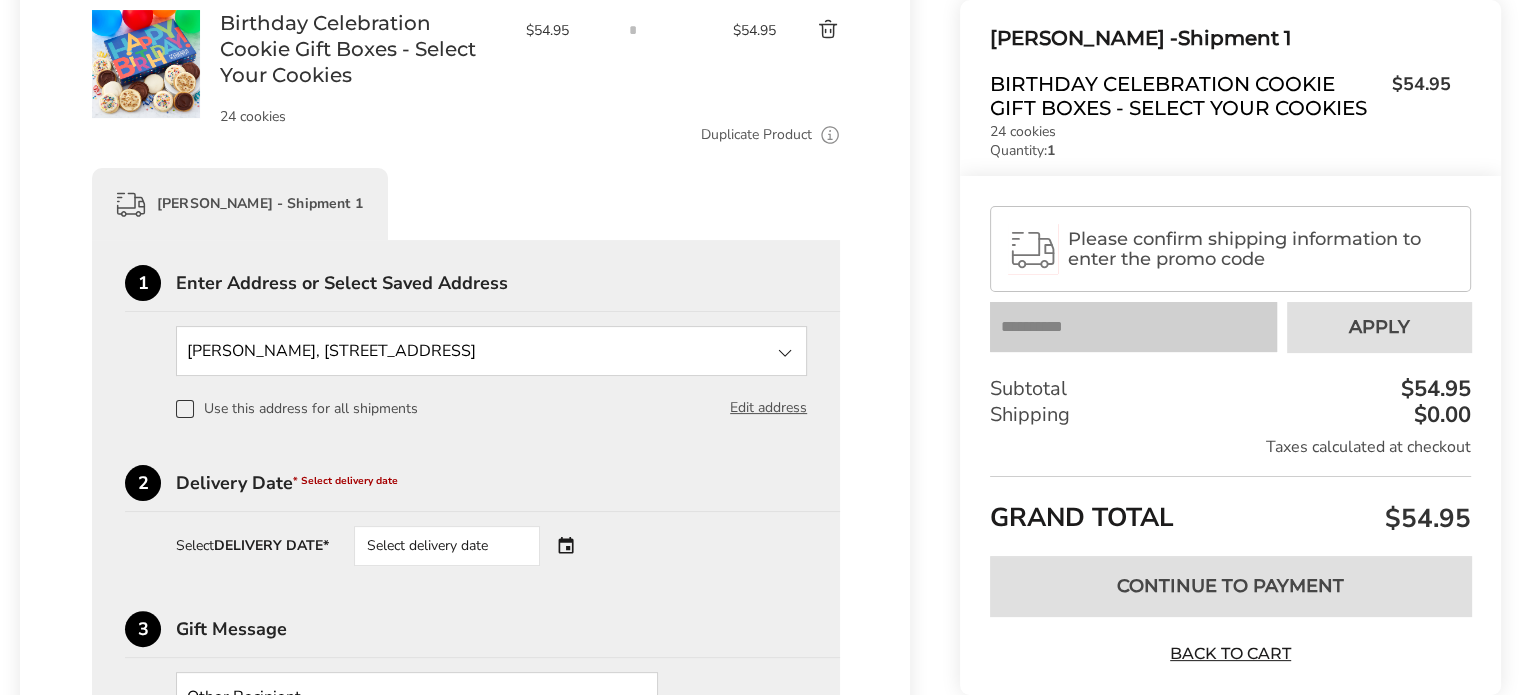 scroll, scrollTop: 0, scrollLeft: 0, axis: both 